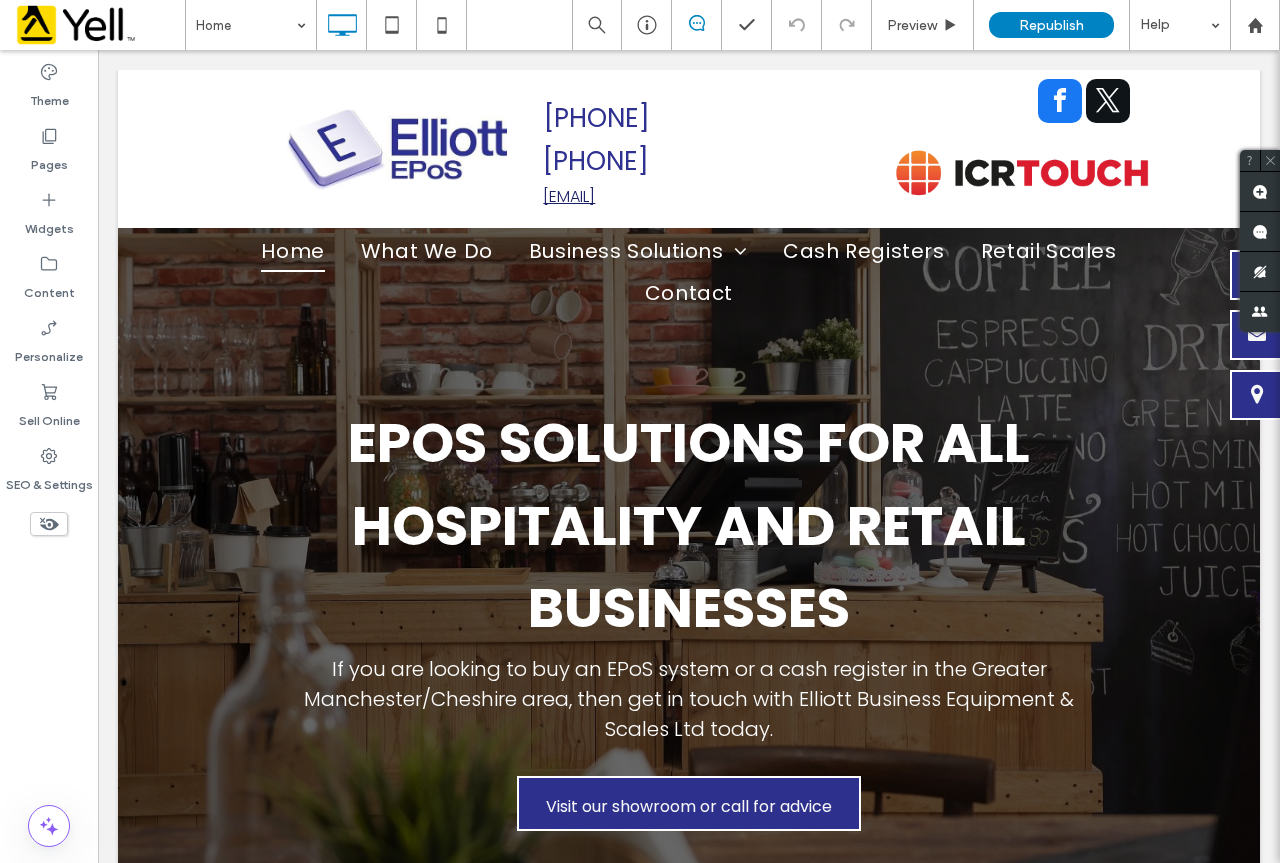 scroll, scrollTop: 0, scrollLeft: 0, axis: both 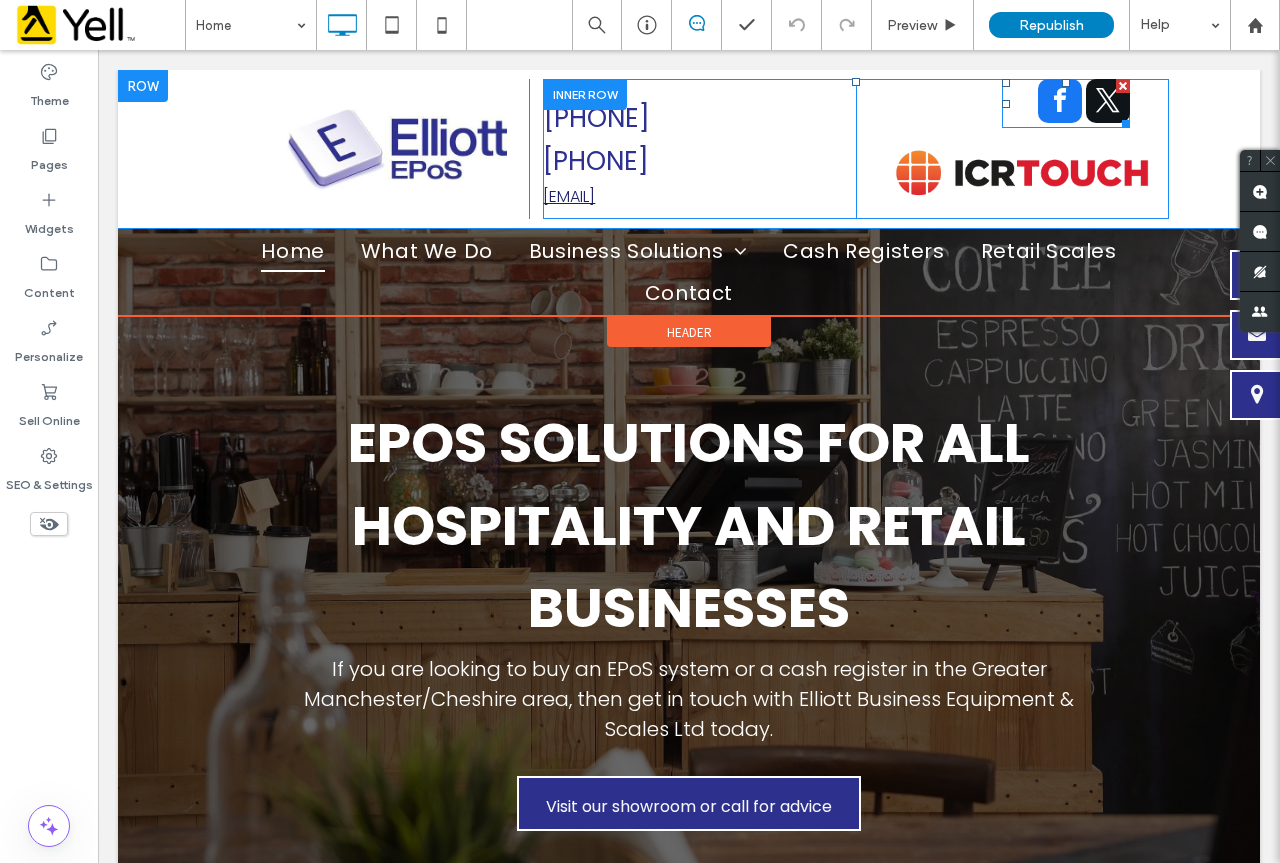 click at bounding box center [1060, 101] 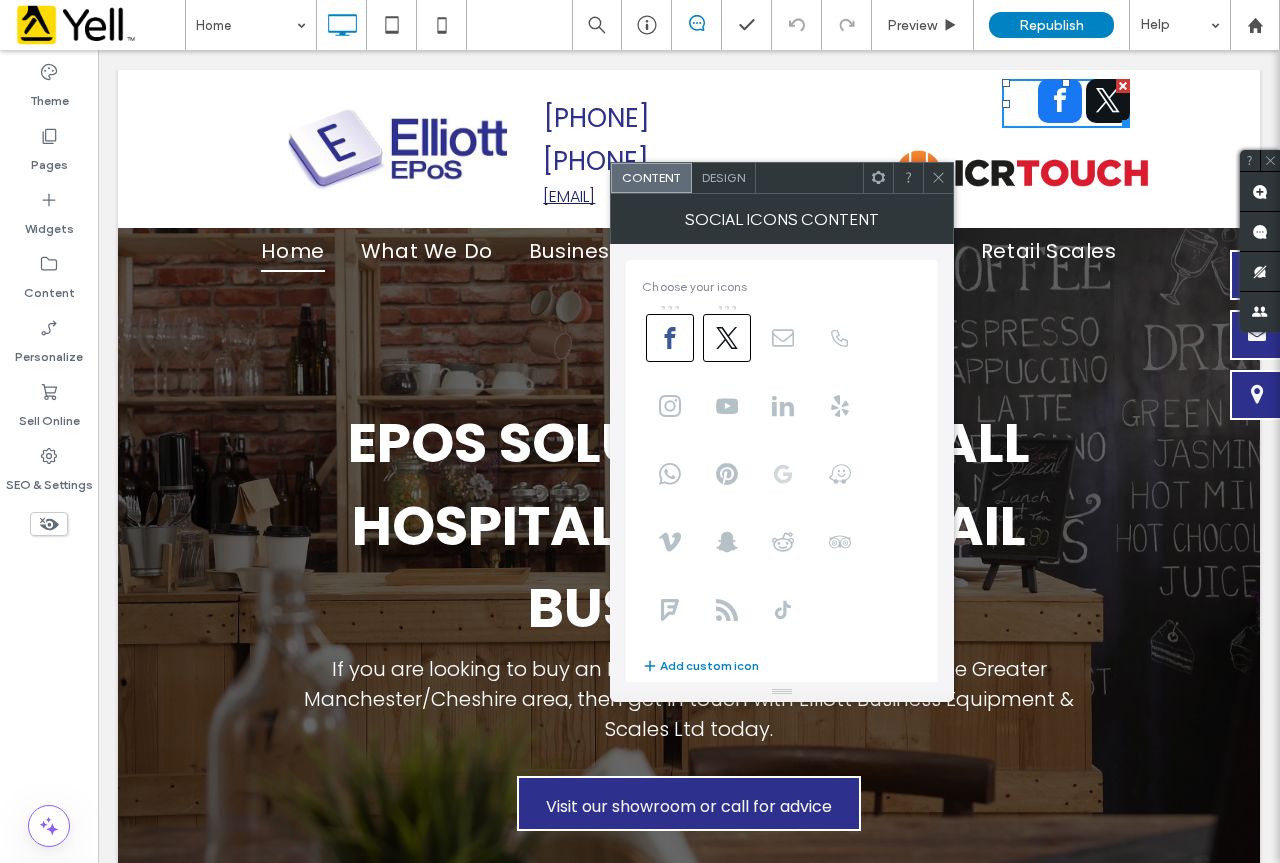 click 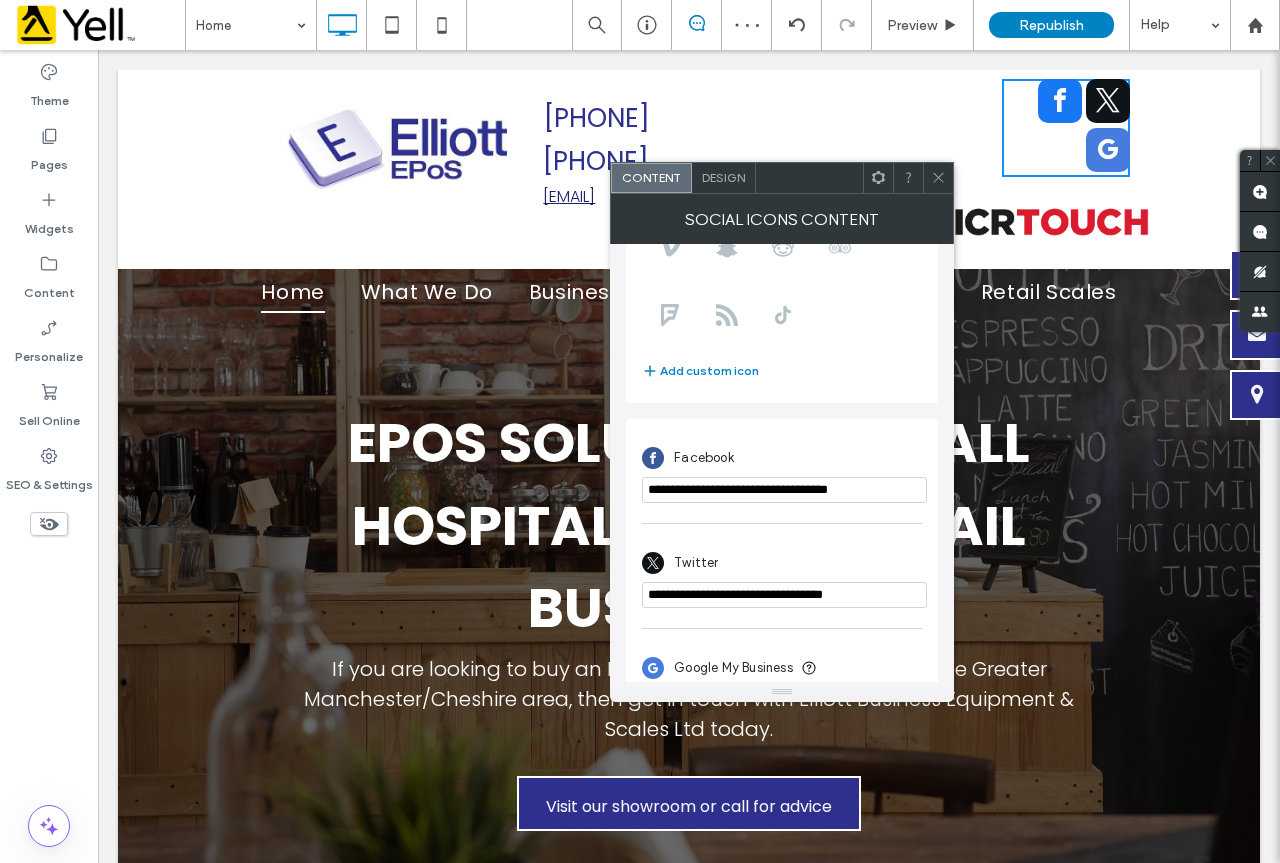 scroll, scrollTop: 349, scrollLeft: 0, axis: vertical 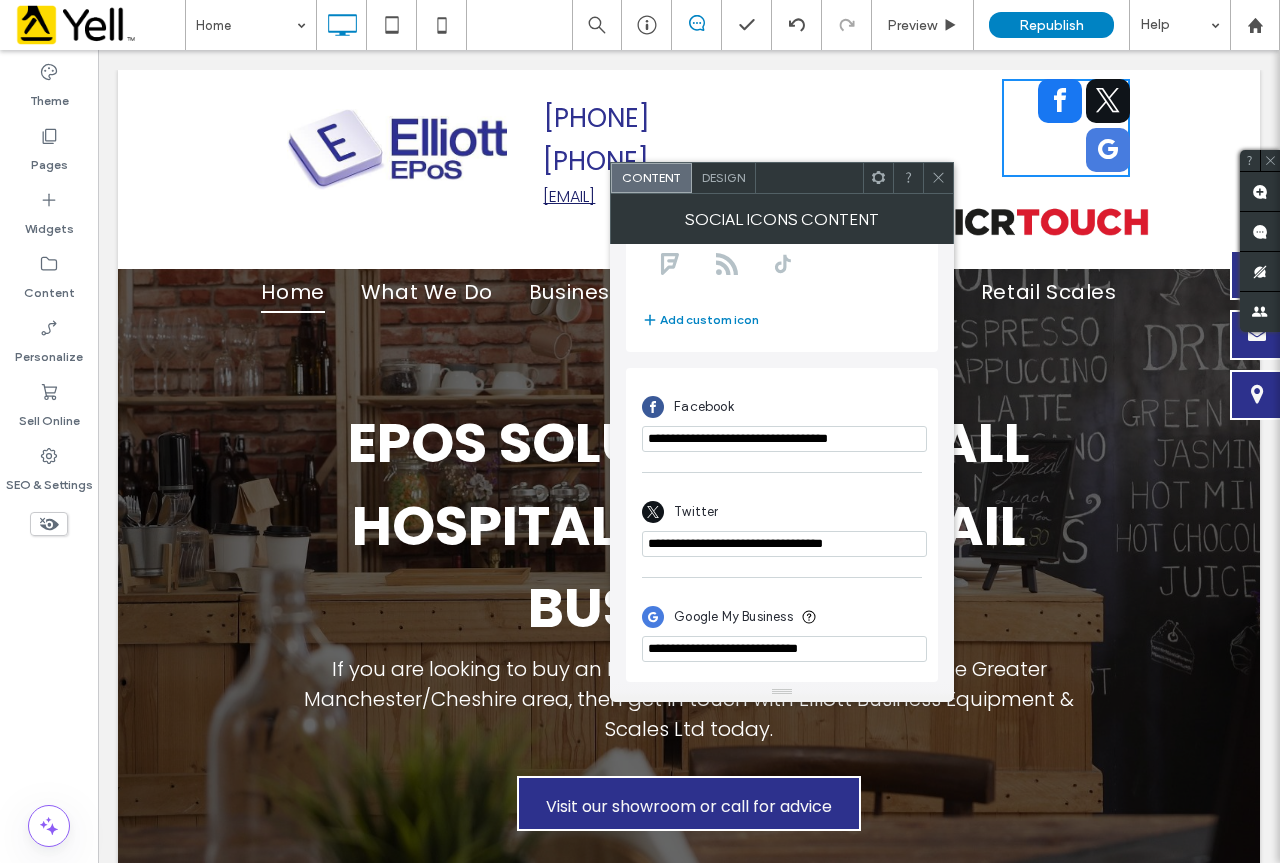 drag, startPoint x: 958, startPoint y: 698, endPoint x: 562, endPoint y: 631, distance: 401.62793 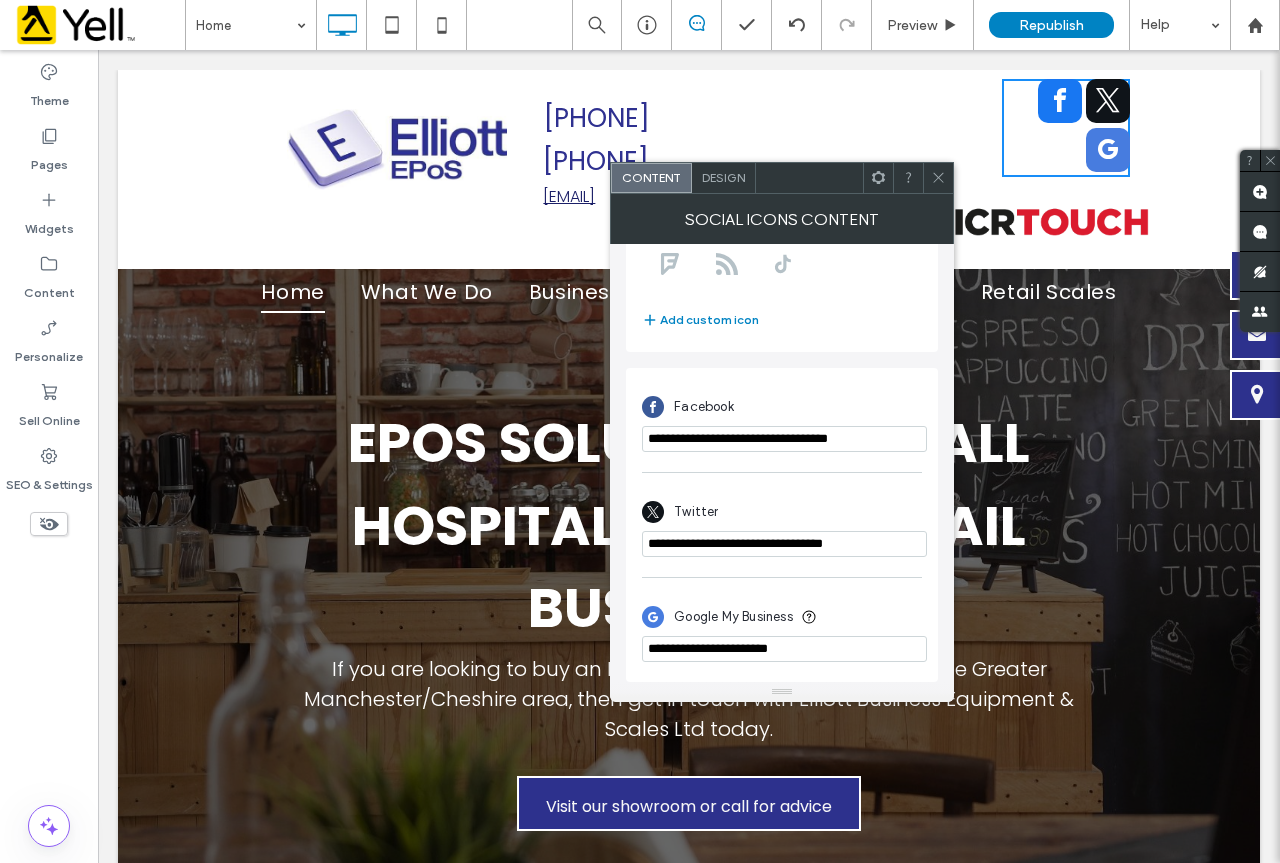 type on "**********" 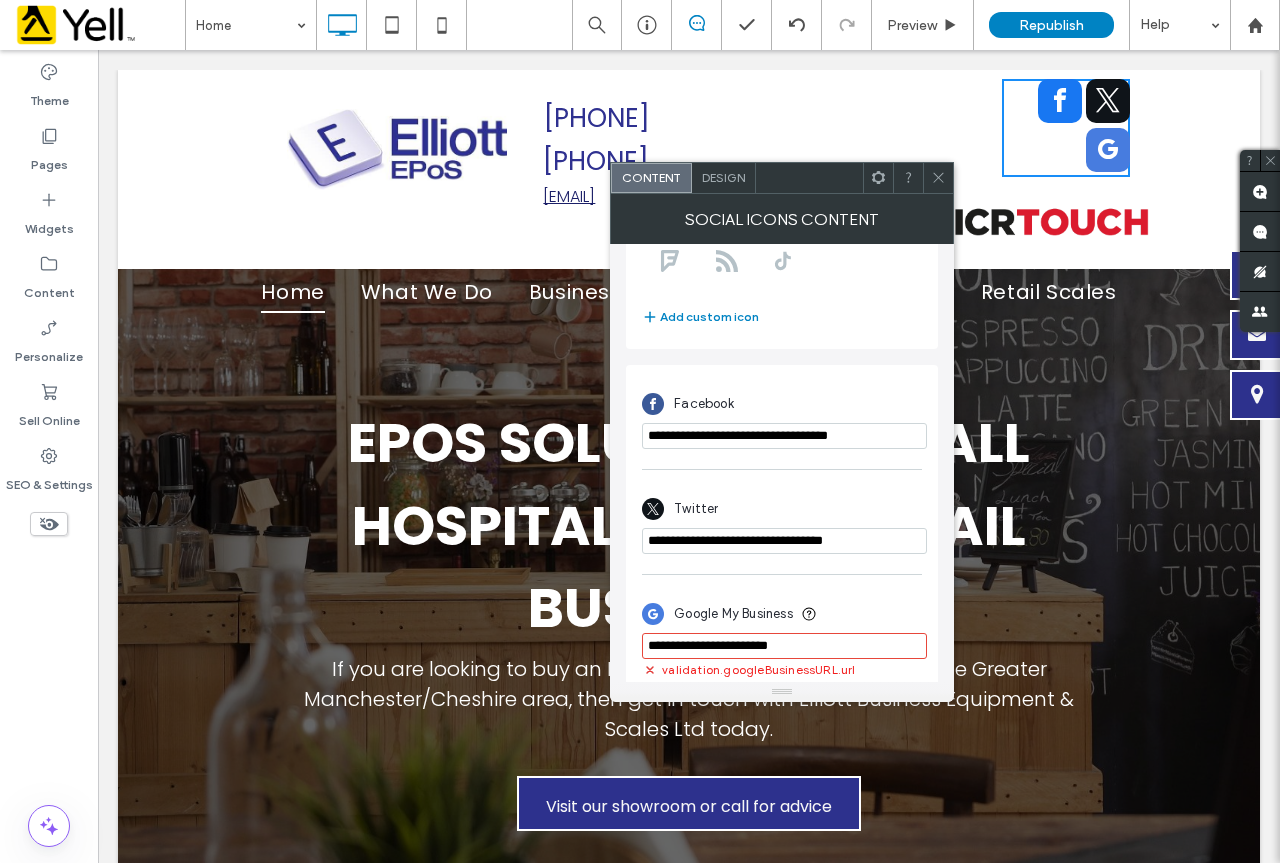 click at bounding box center [938, 178] 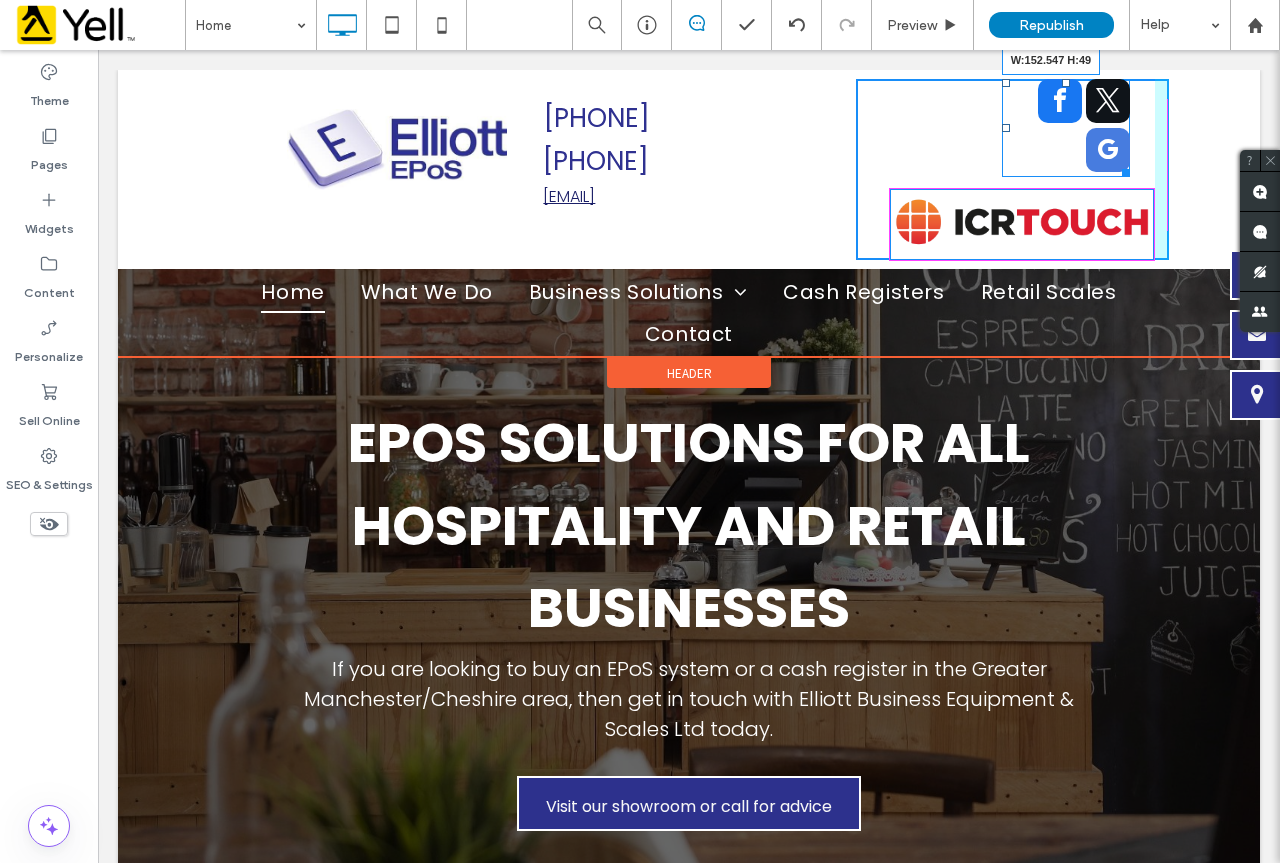 drag, startPoint x: 1114, startPoint y: 167, endPoint x: 1139, endPoint y: 163, distance: 25.317978 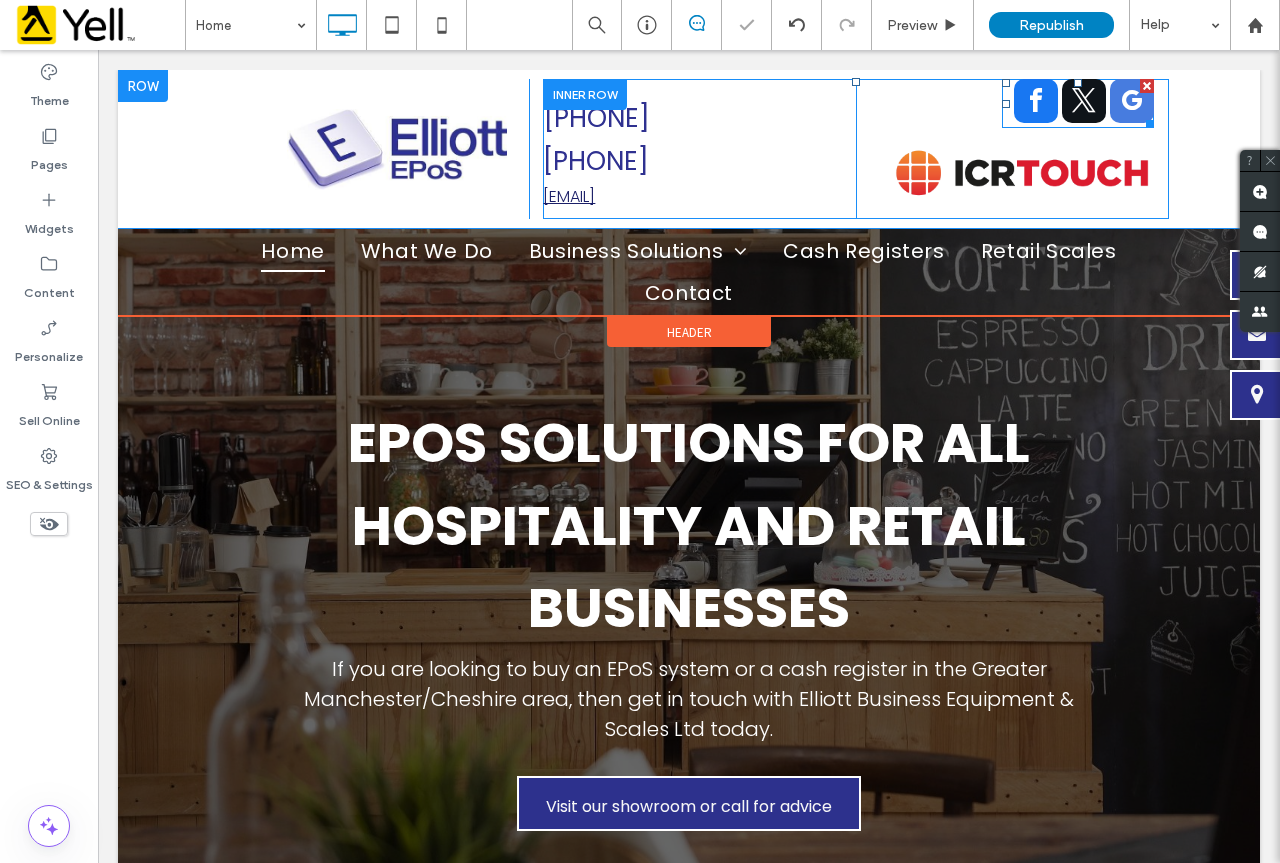 click at bounding box center [1084, 101] 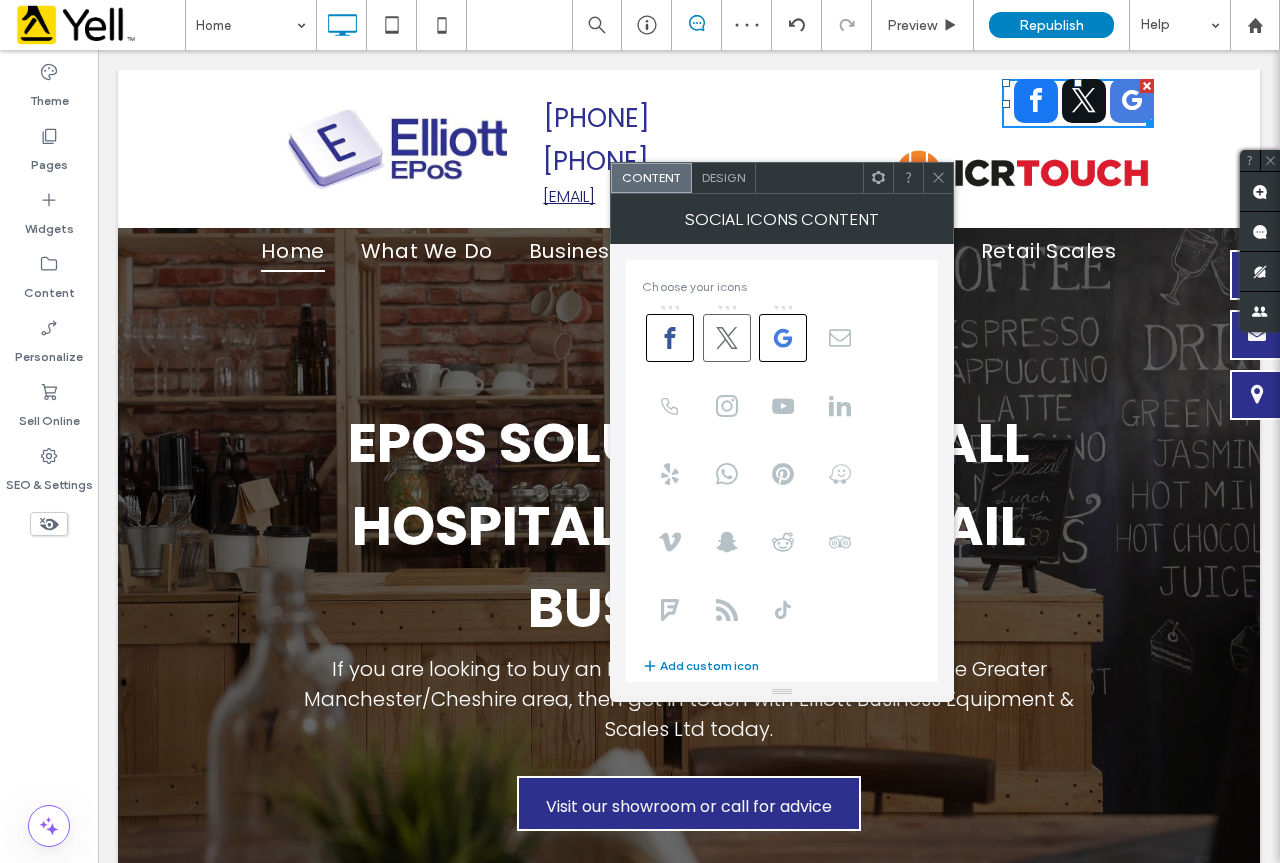 click 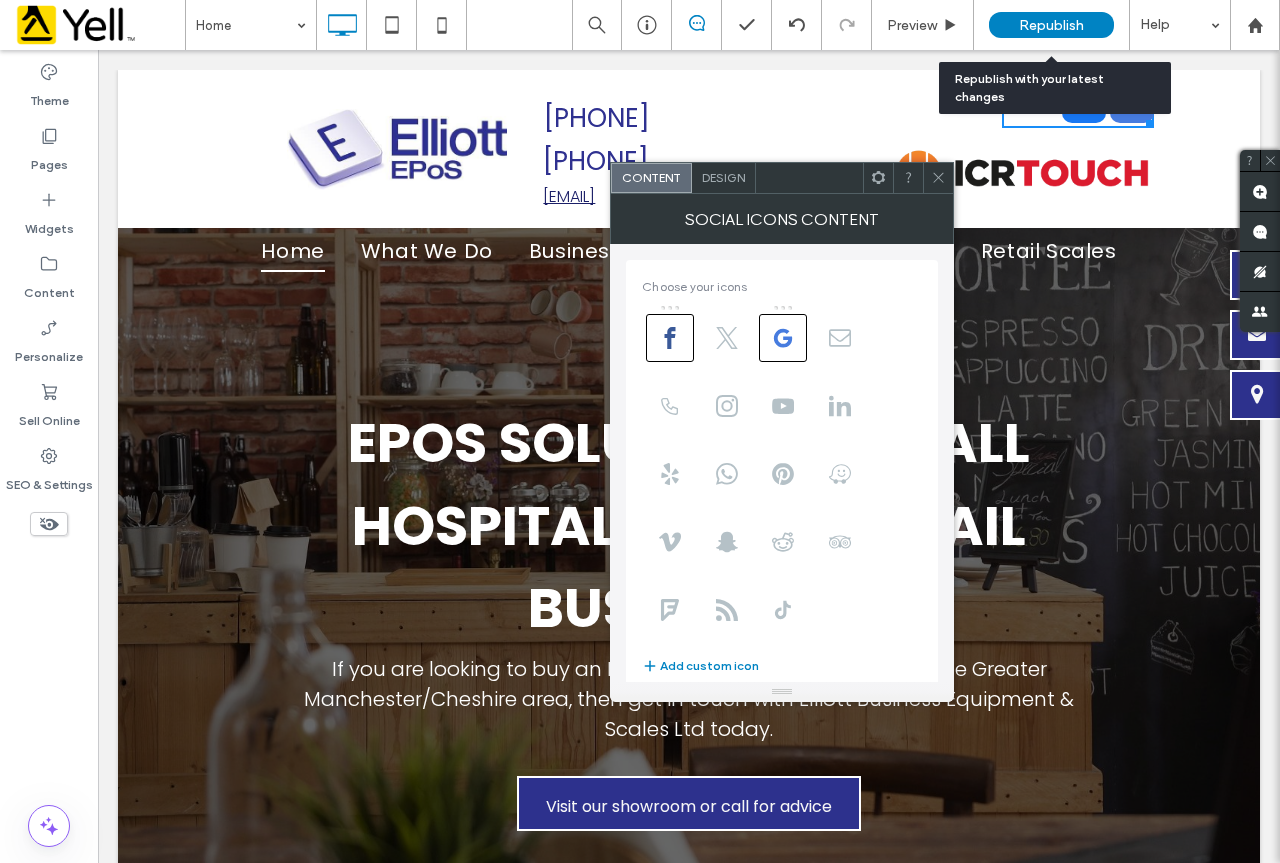 click on "Republish" at bounding box center (1051, 25) 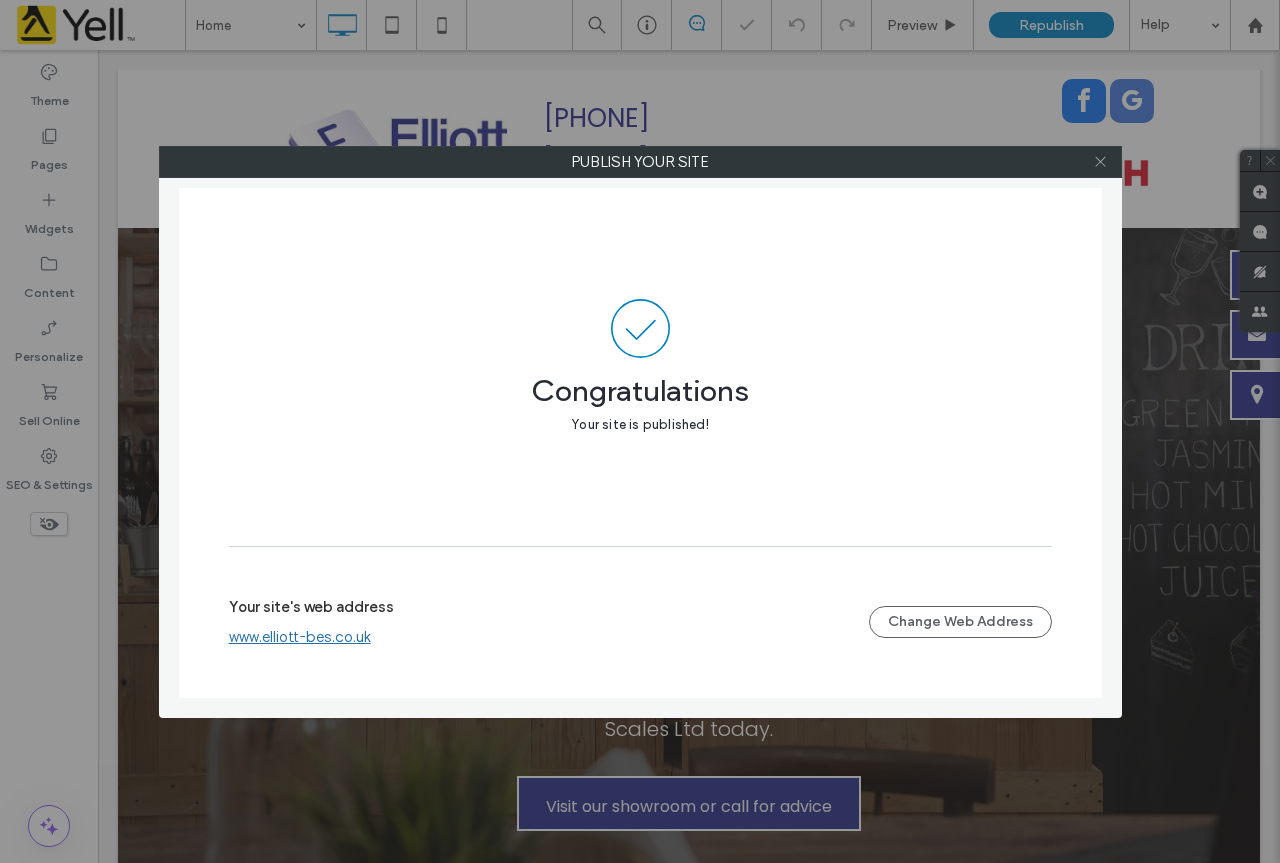 click 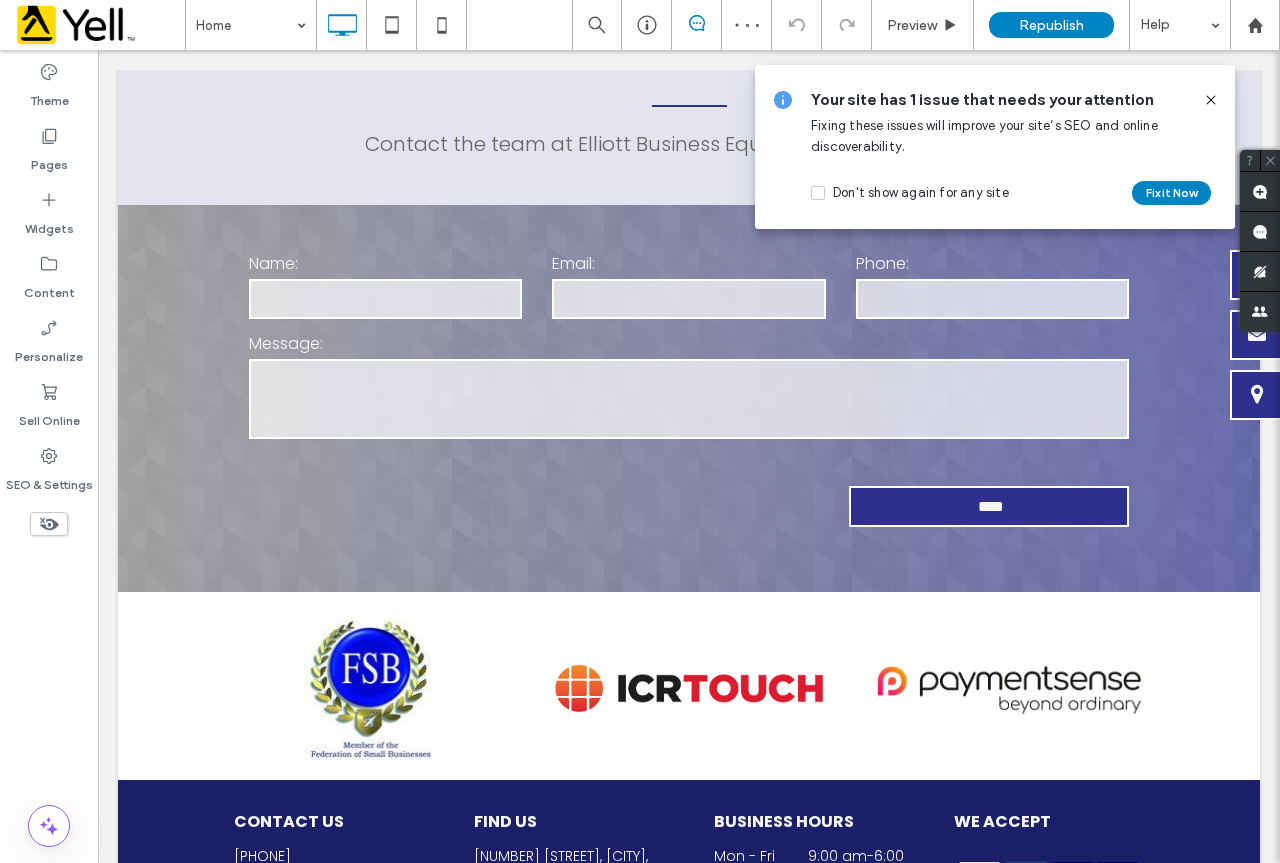 scroll, scrollTop: 4056, scrollLeft: 0, axis: vertical 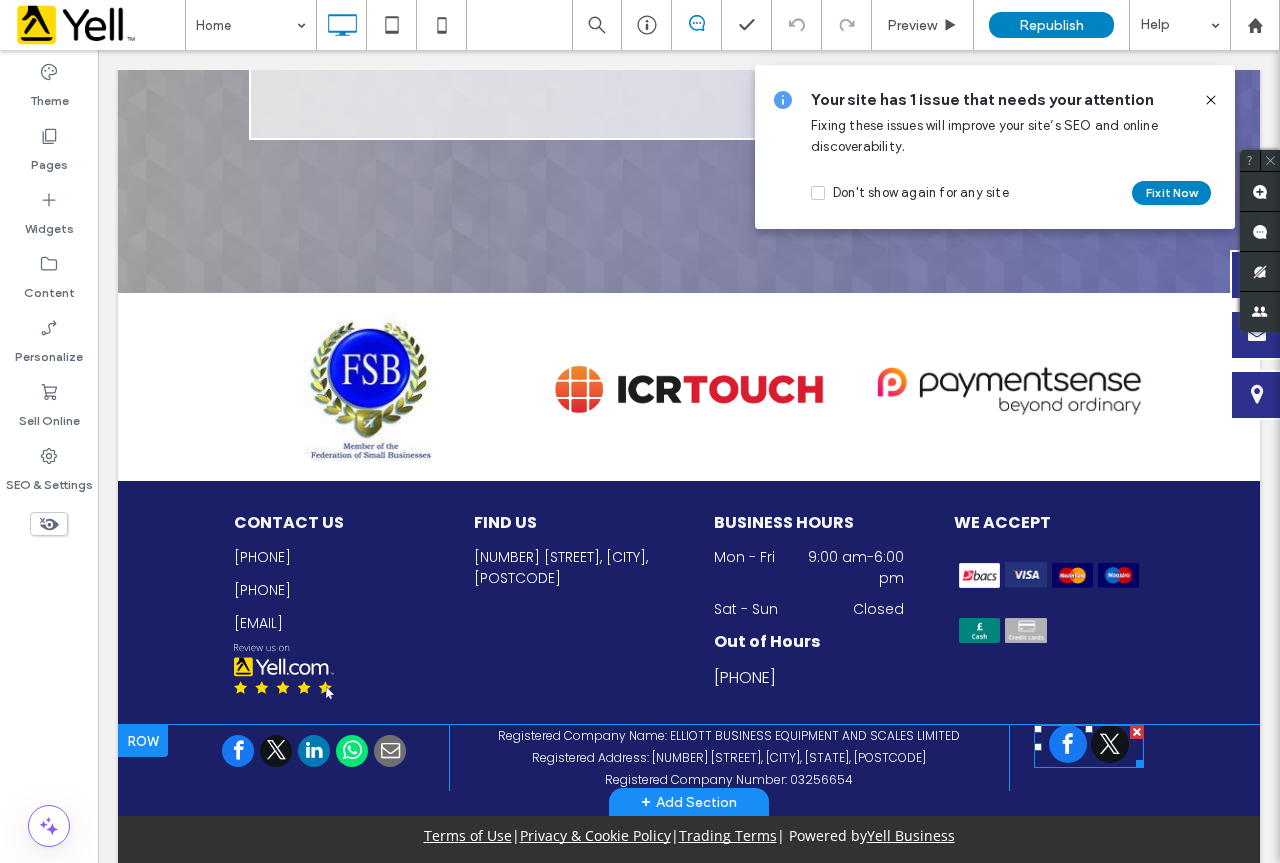 click at bounding box center [1110, 744] 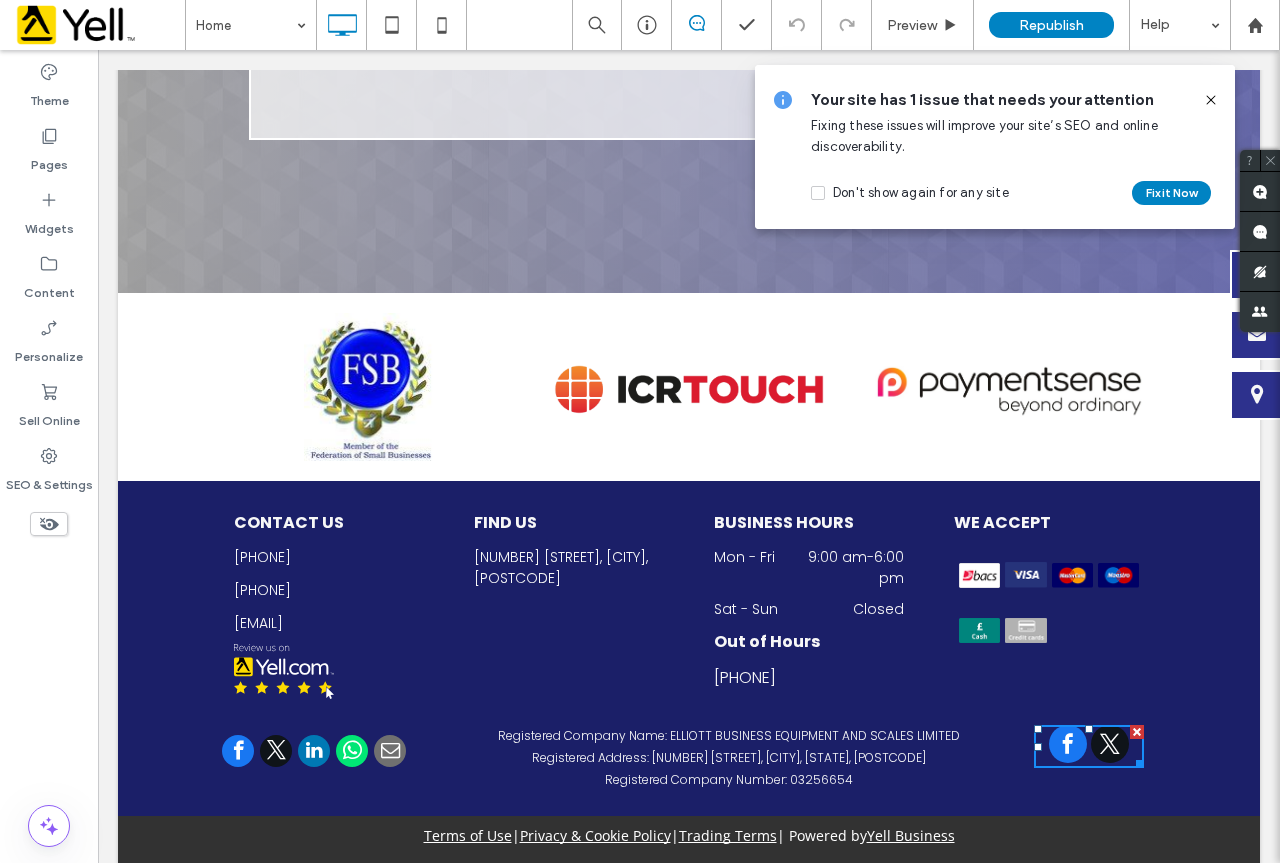 click at bounding box center [1110, 744] 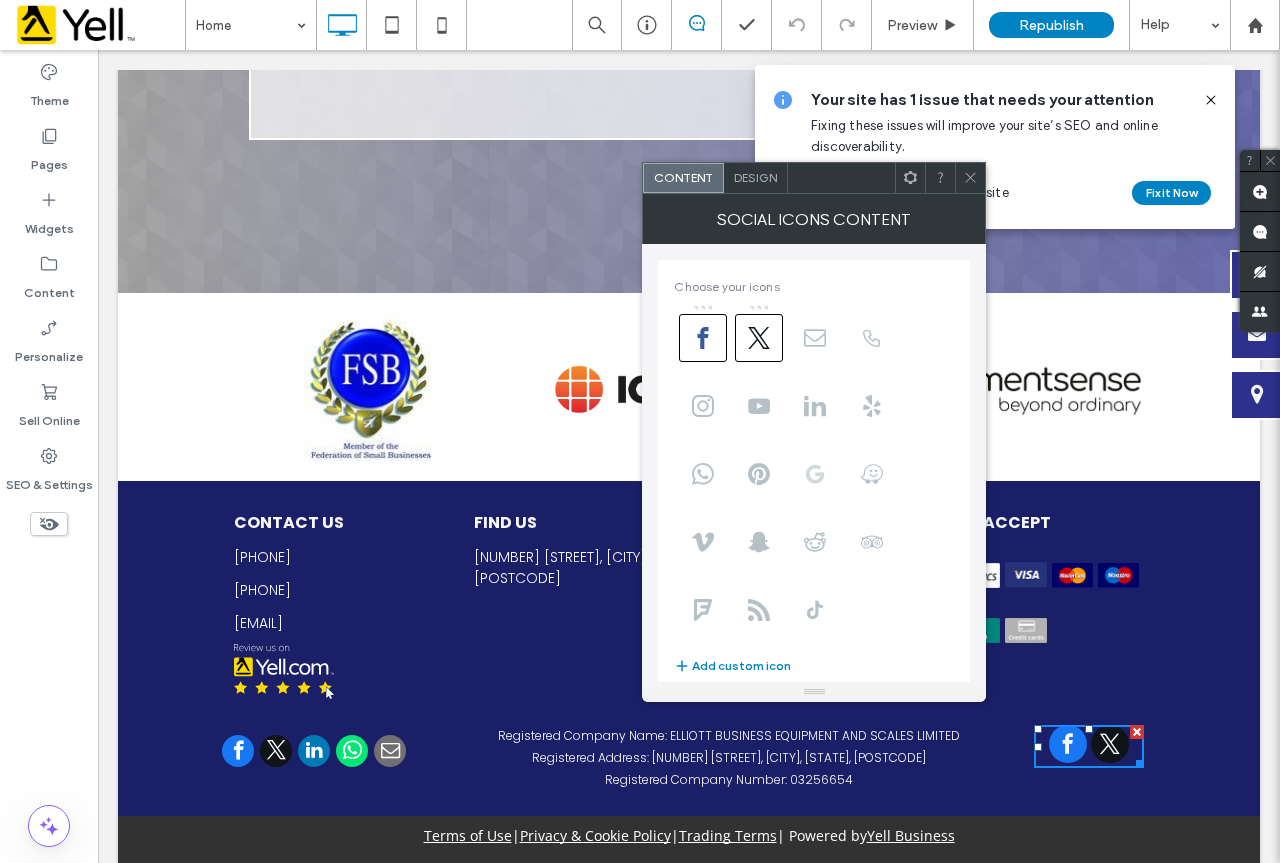click 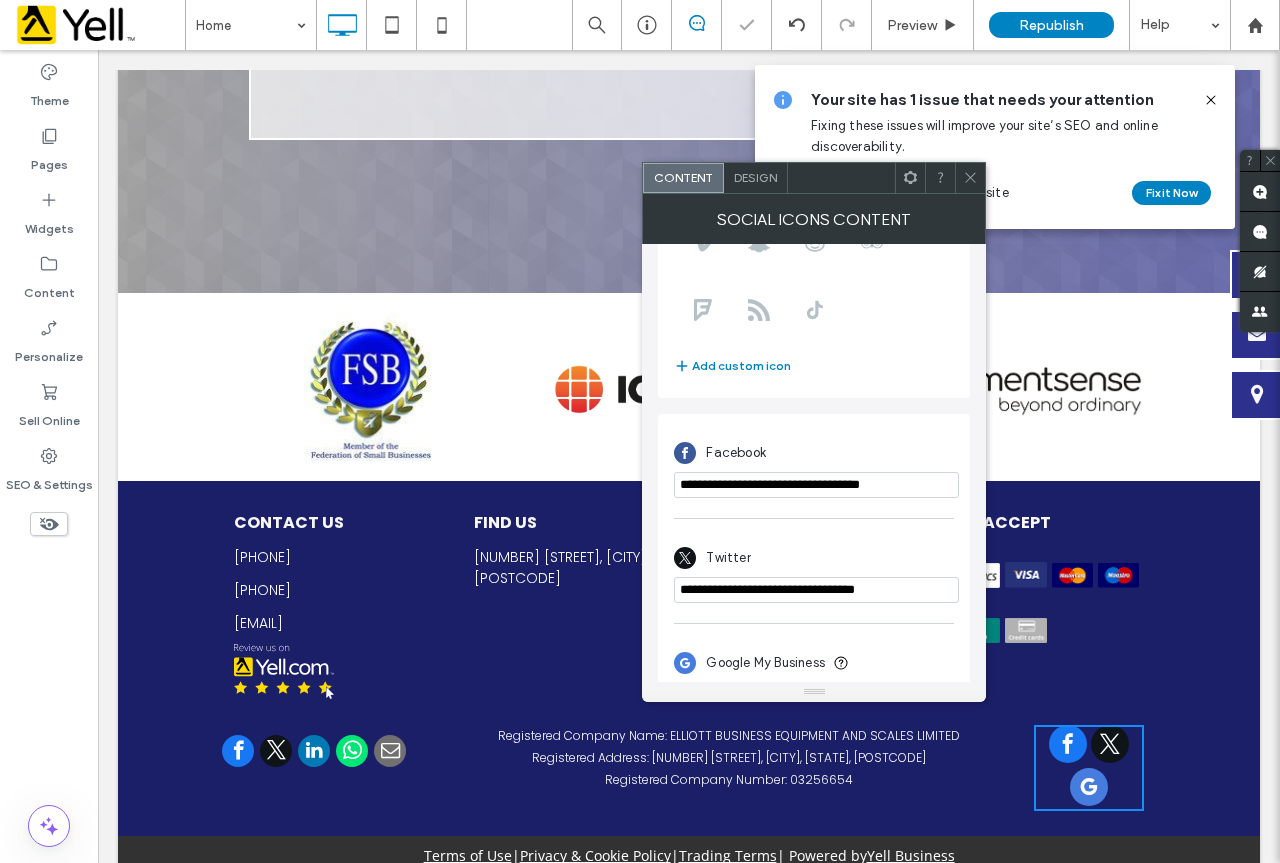 scroll, scrollTop: 349, scrollLeft: 0, axis: vertical 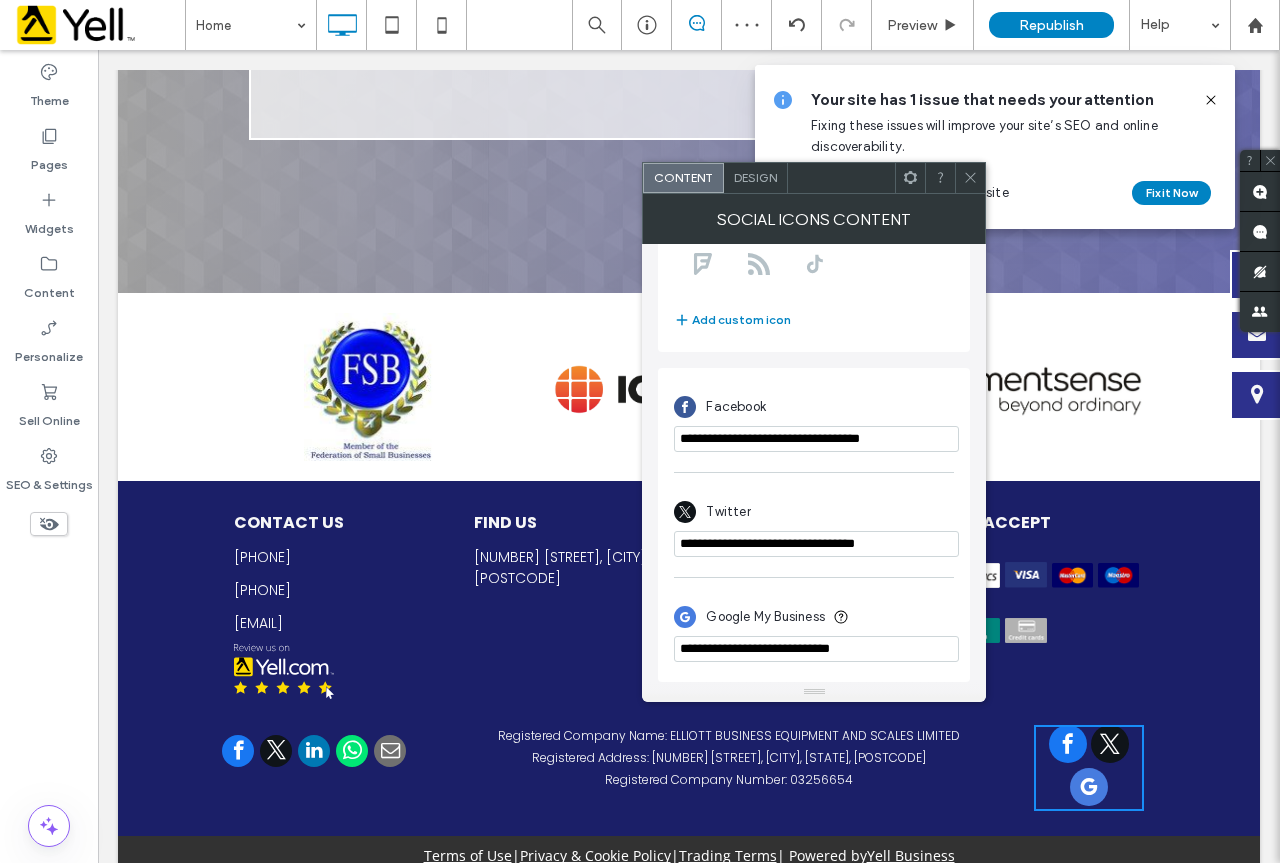 drag, startPoint x: 772, startPoint y: 676, endPoint x: 515, endPoint y: 604, distance: 266.8951 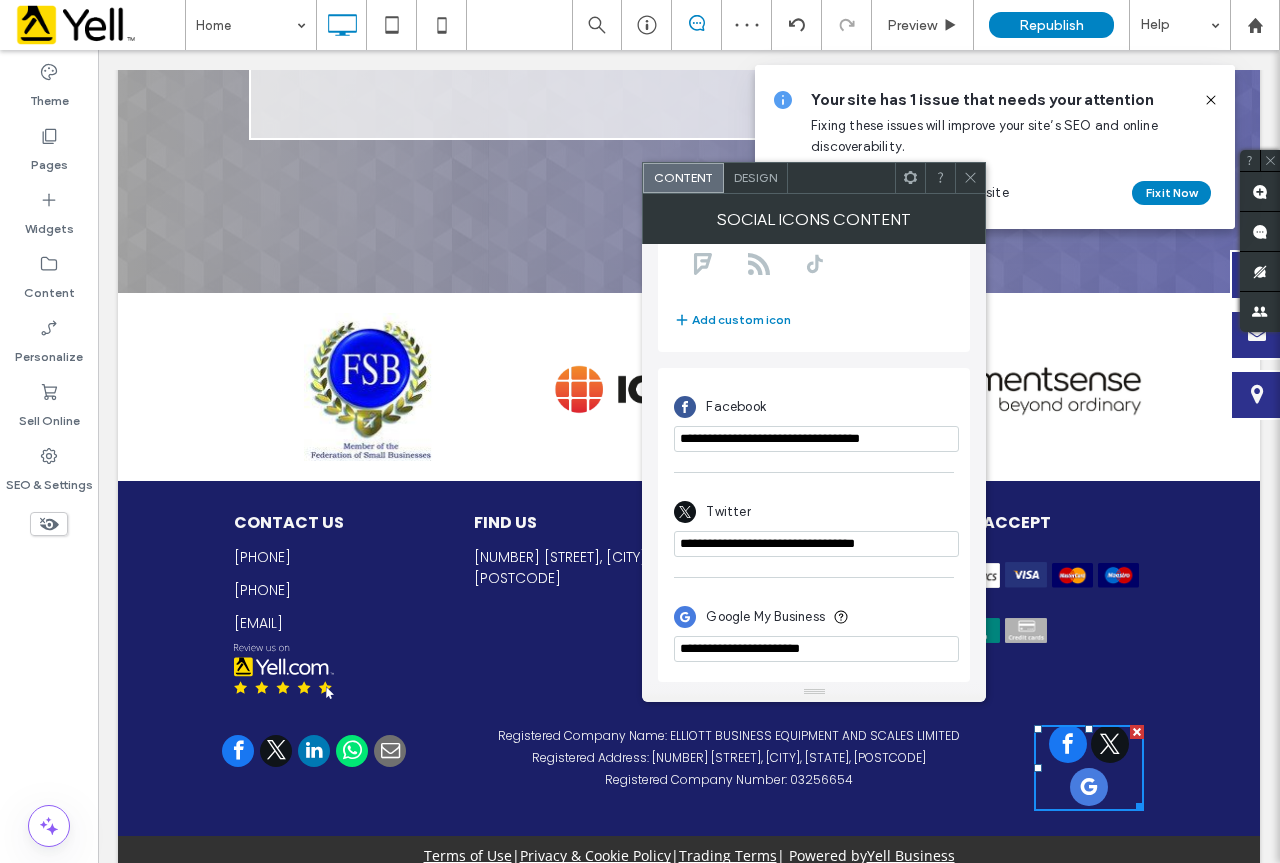 type on "**********" 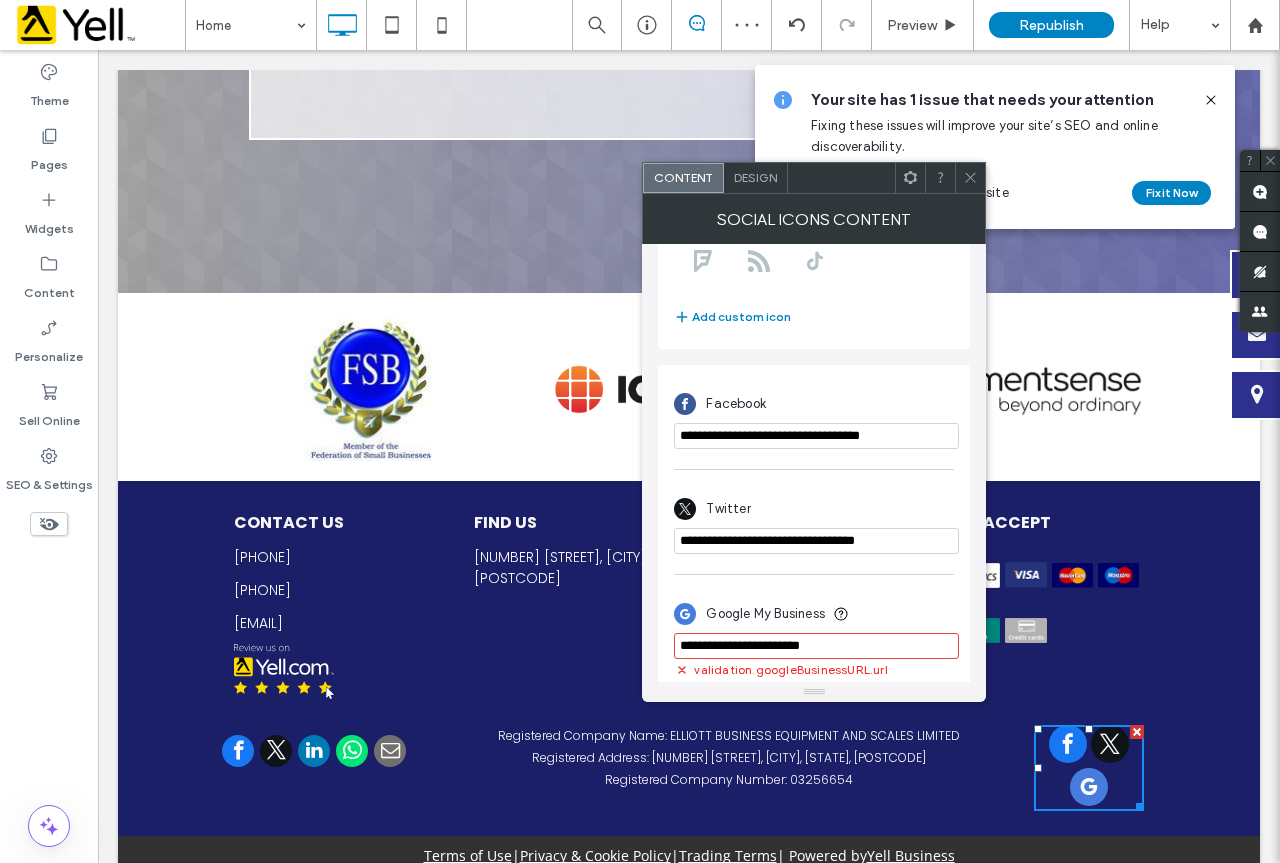 click at bounding box center [1110, 744] 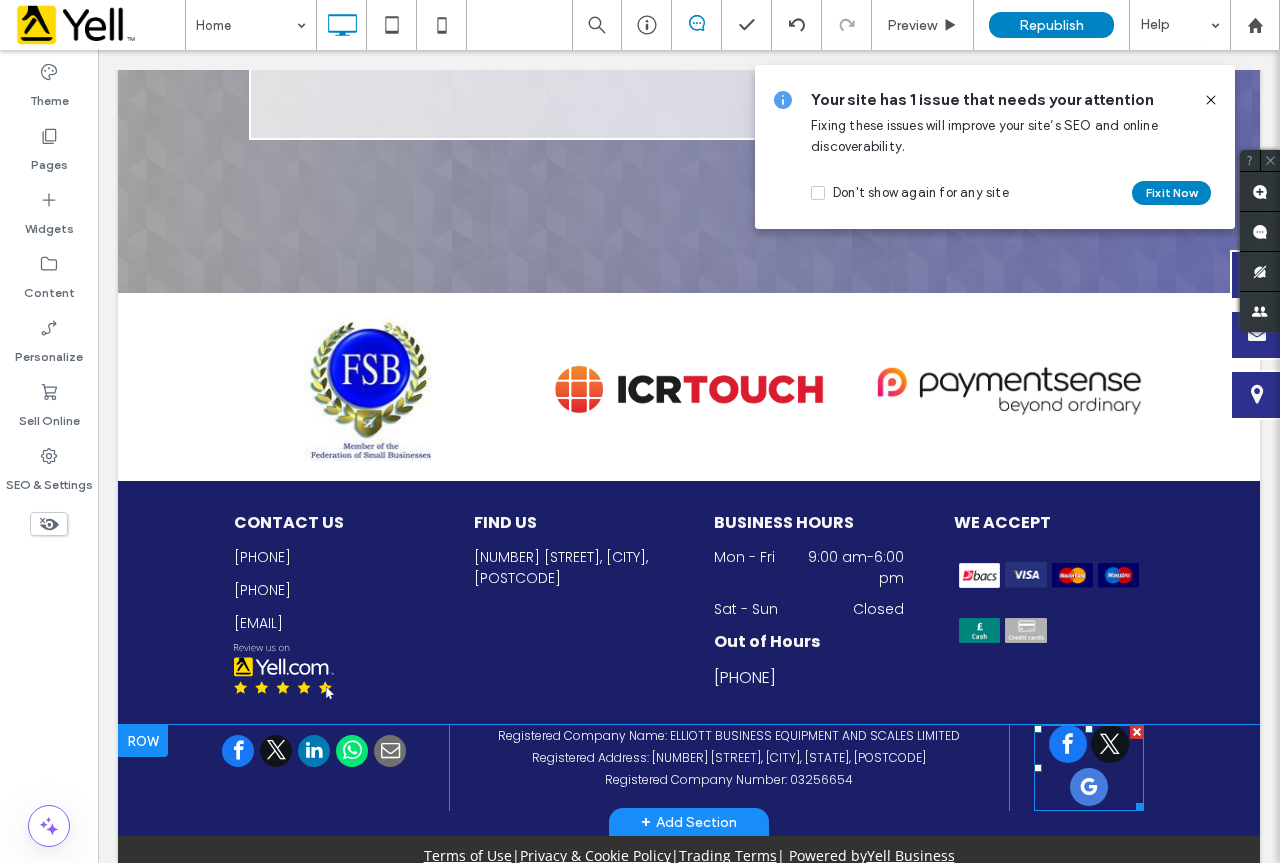 click at bounding box center [1089, 787] 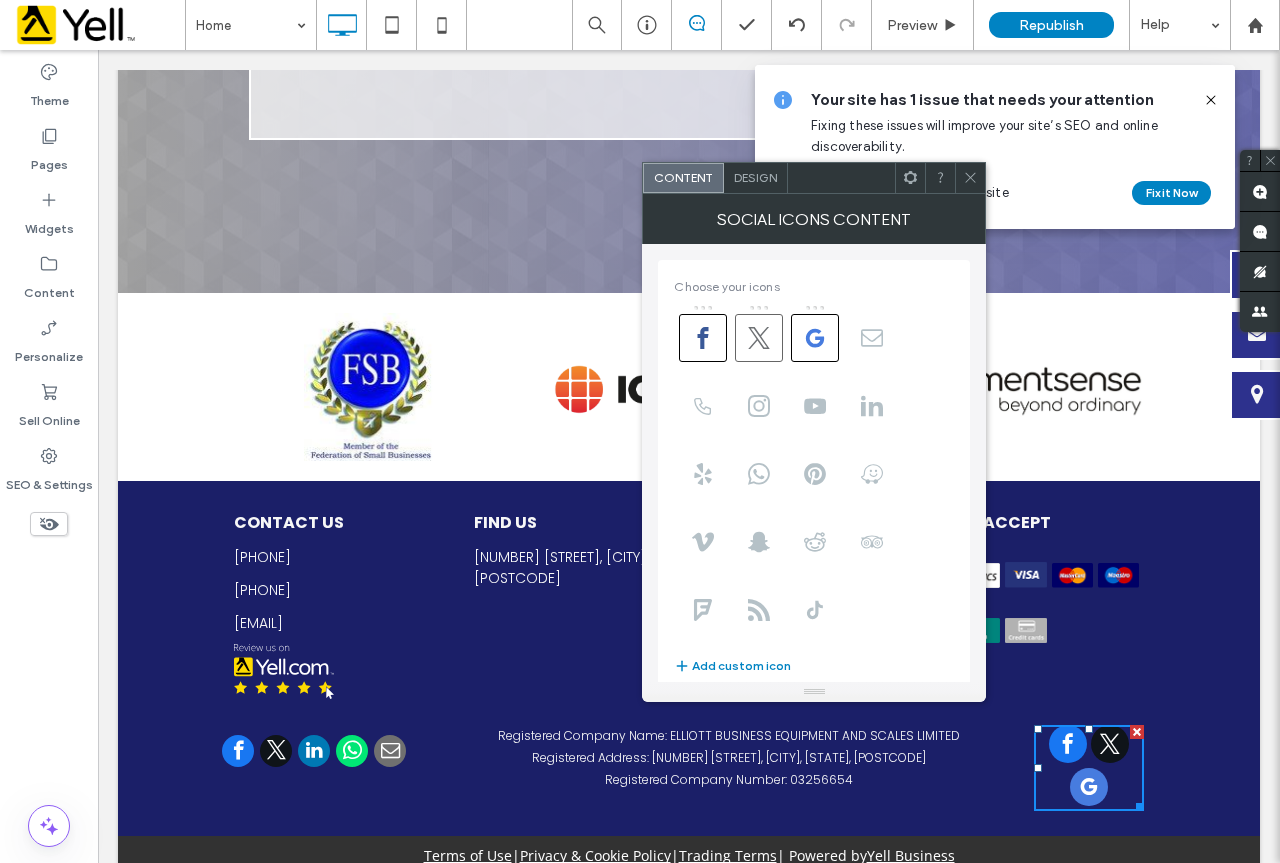 click 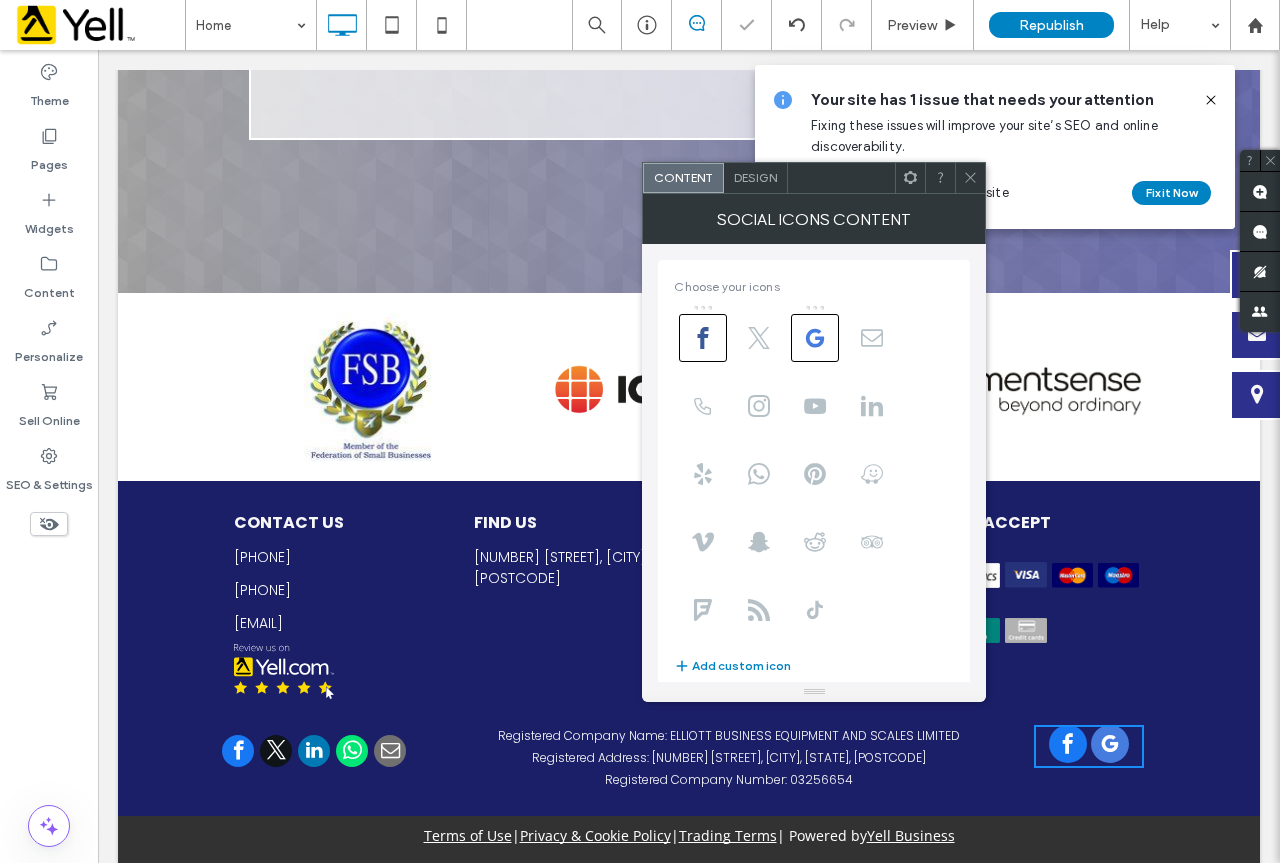 click at bounding box center (970, 178) 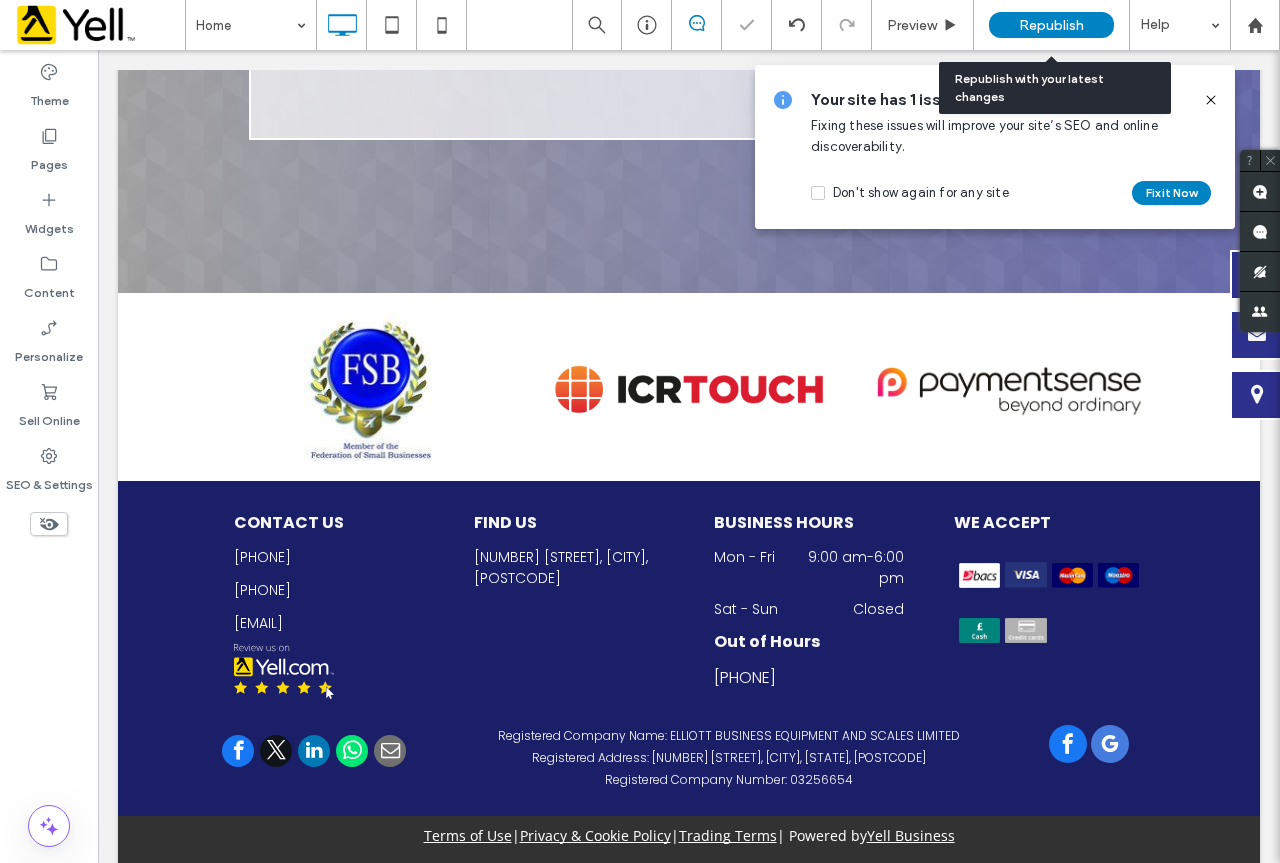 click on "Republish" at bounding box center (1051, 25) 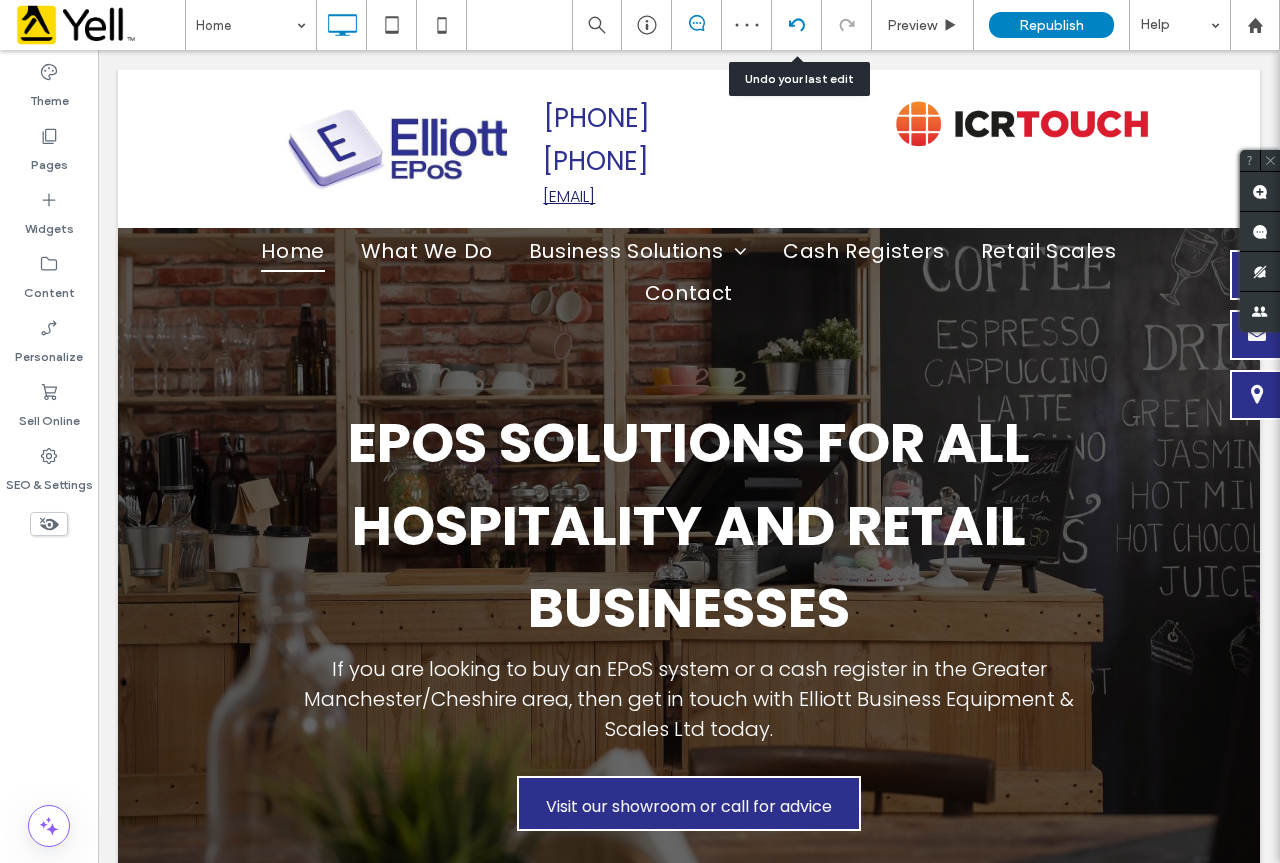 scroll, scrollTop: 0, scrollLeft: 0, axis: both 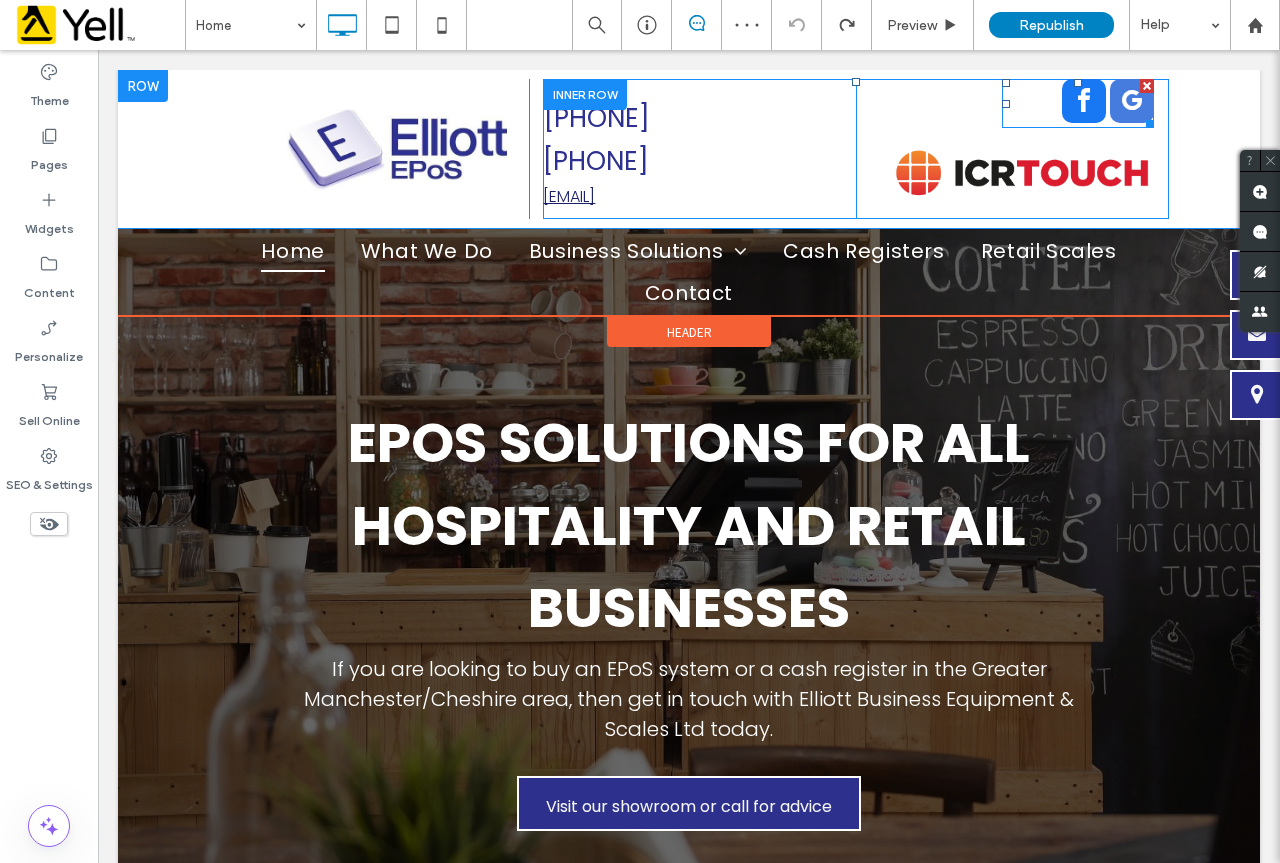 click at bounding box center [1132, 101] 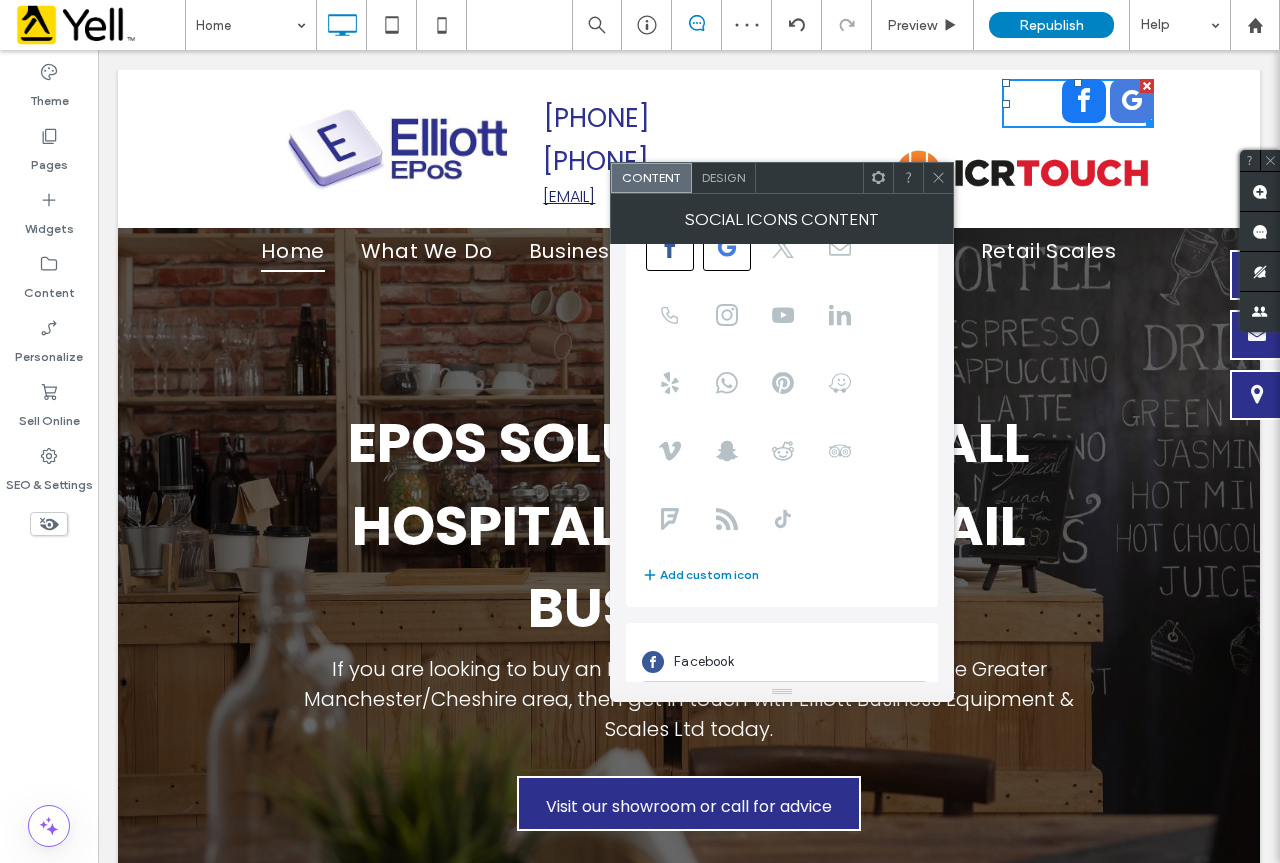 scroll, scrollTop: 243, scrollLeft: 0, axis: vertical 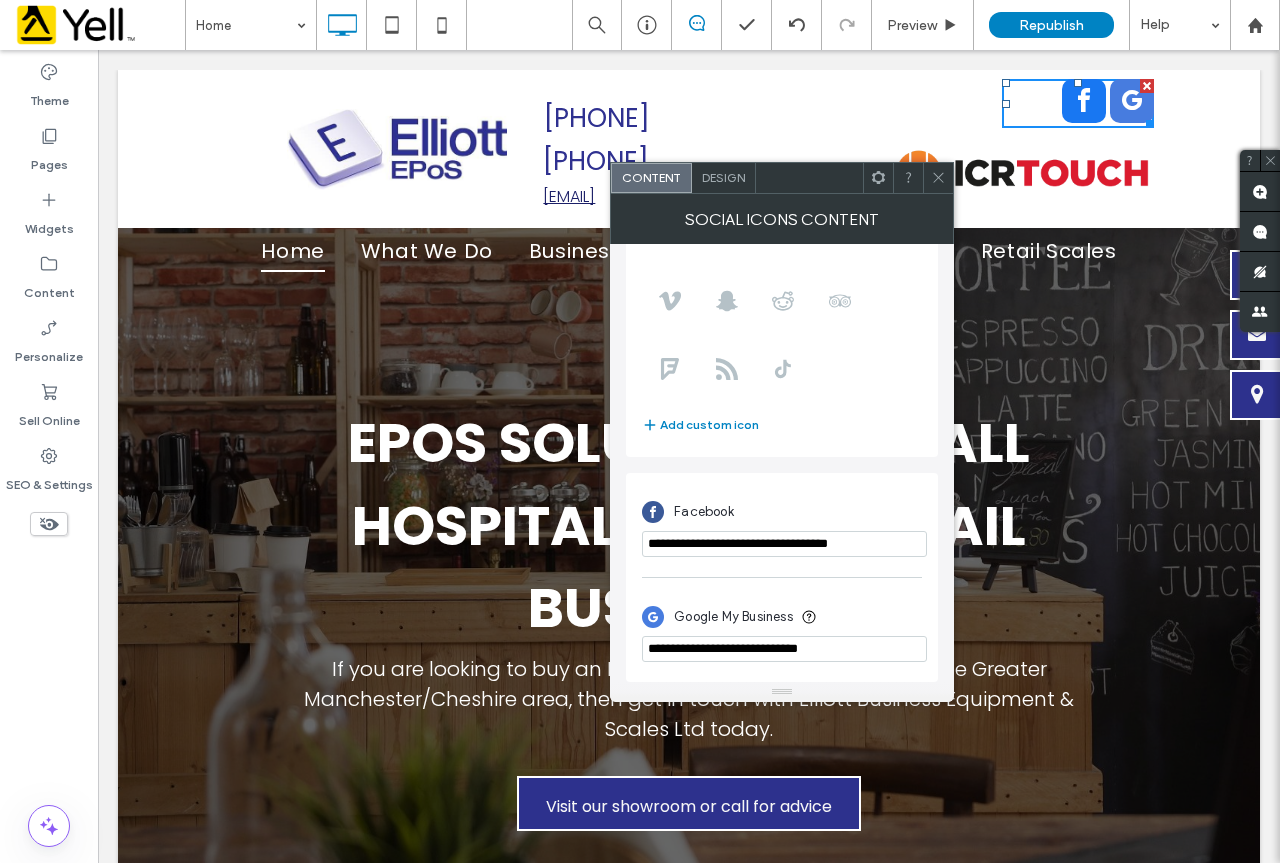 drag, startPoint x: 976, startPoint y: 697, endPoint x: 599, endPoint y: 628, distance: 383.2623 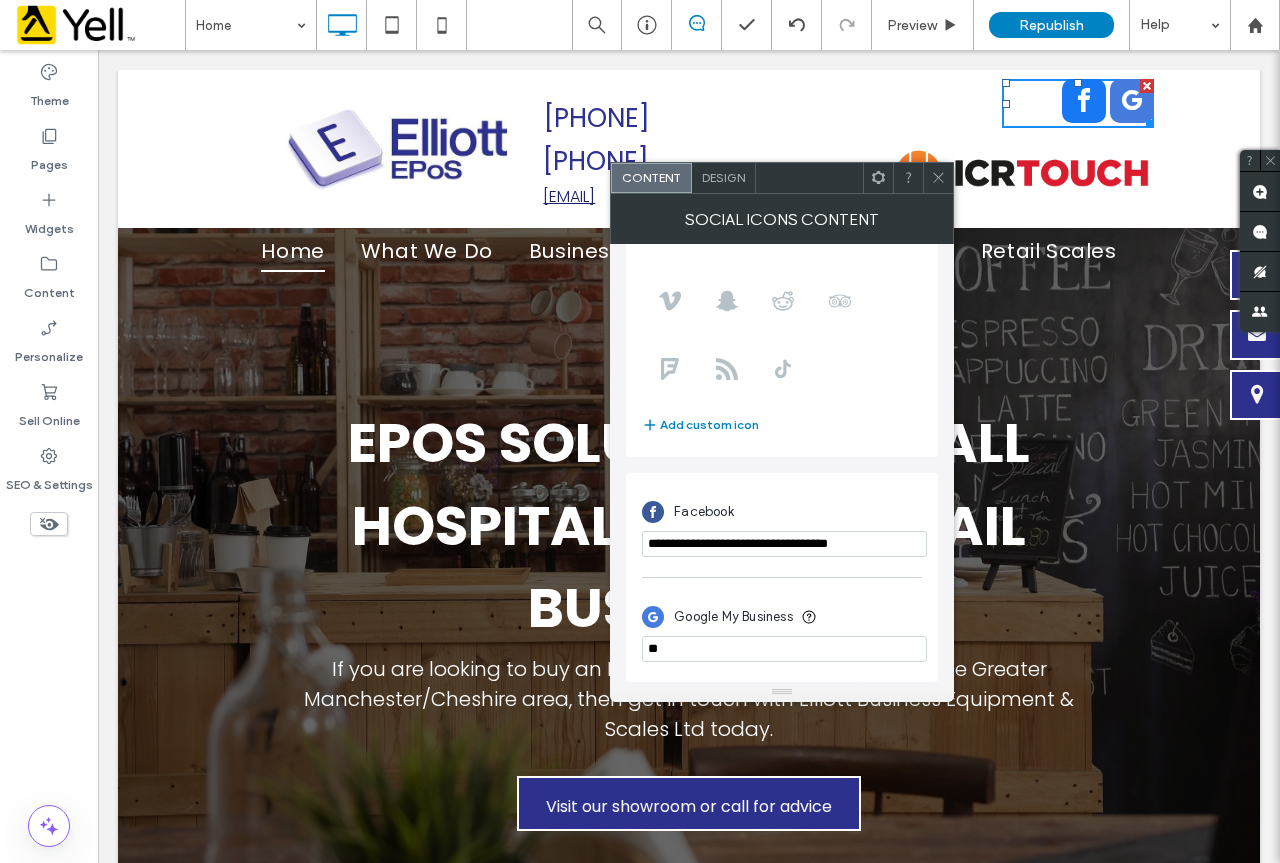 type on "*" 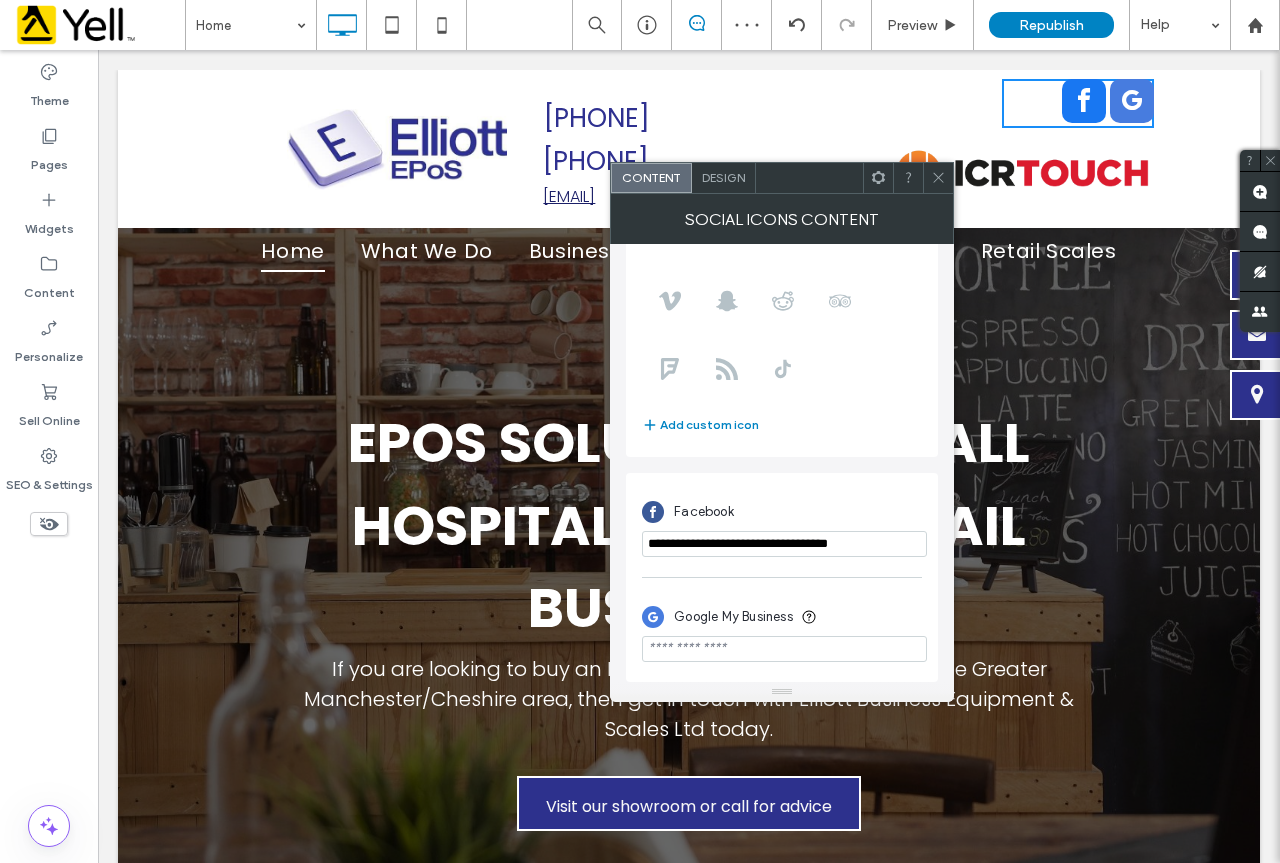 click at bounding box center (784, 649) 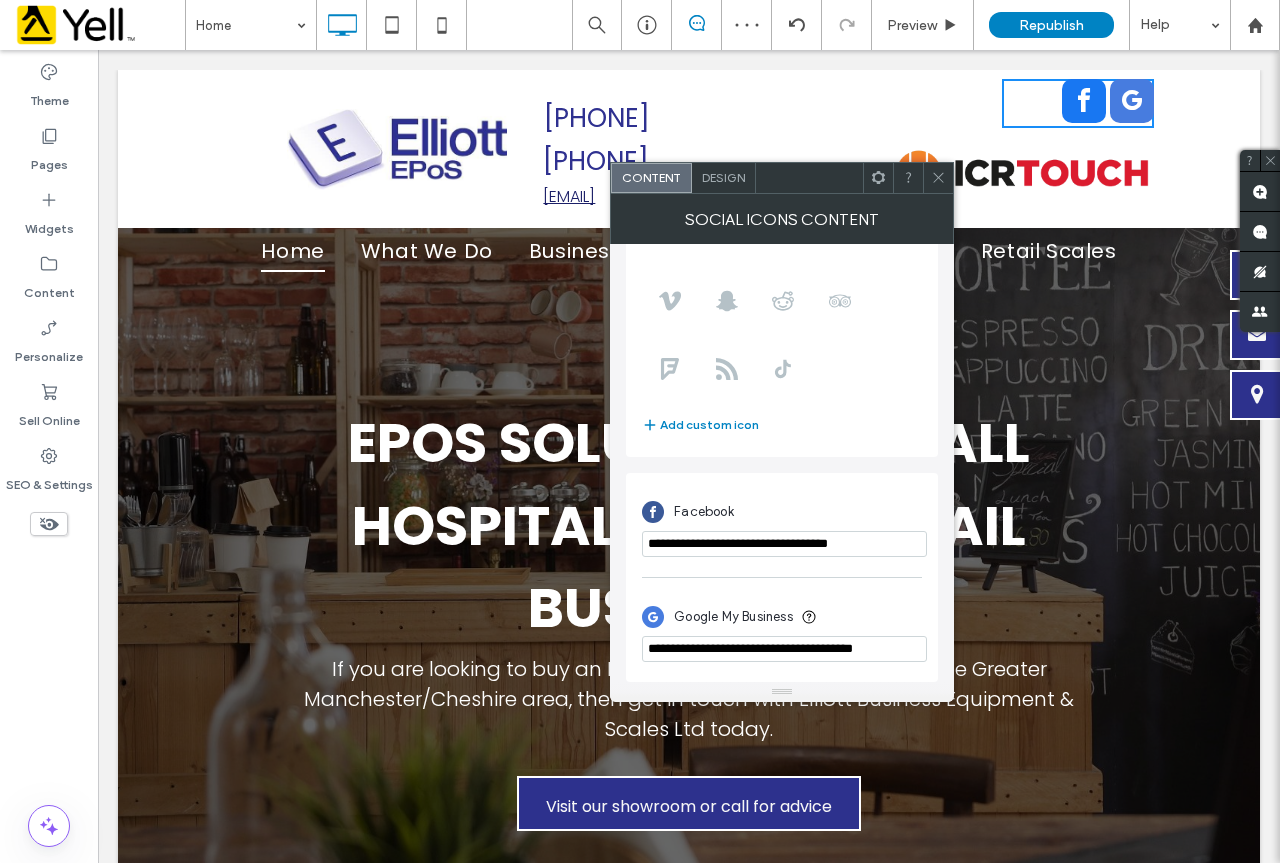scroll, scrollTop: 0, scrollLeft: 9, axis: horizontal 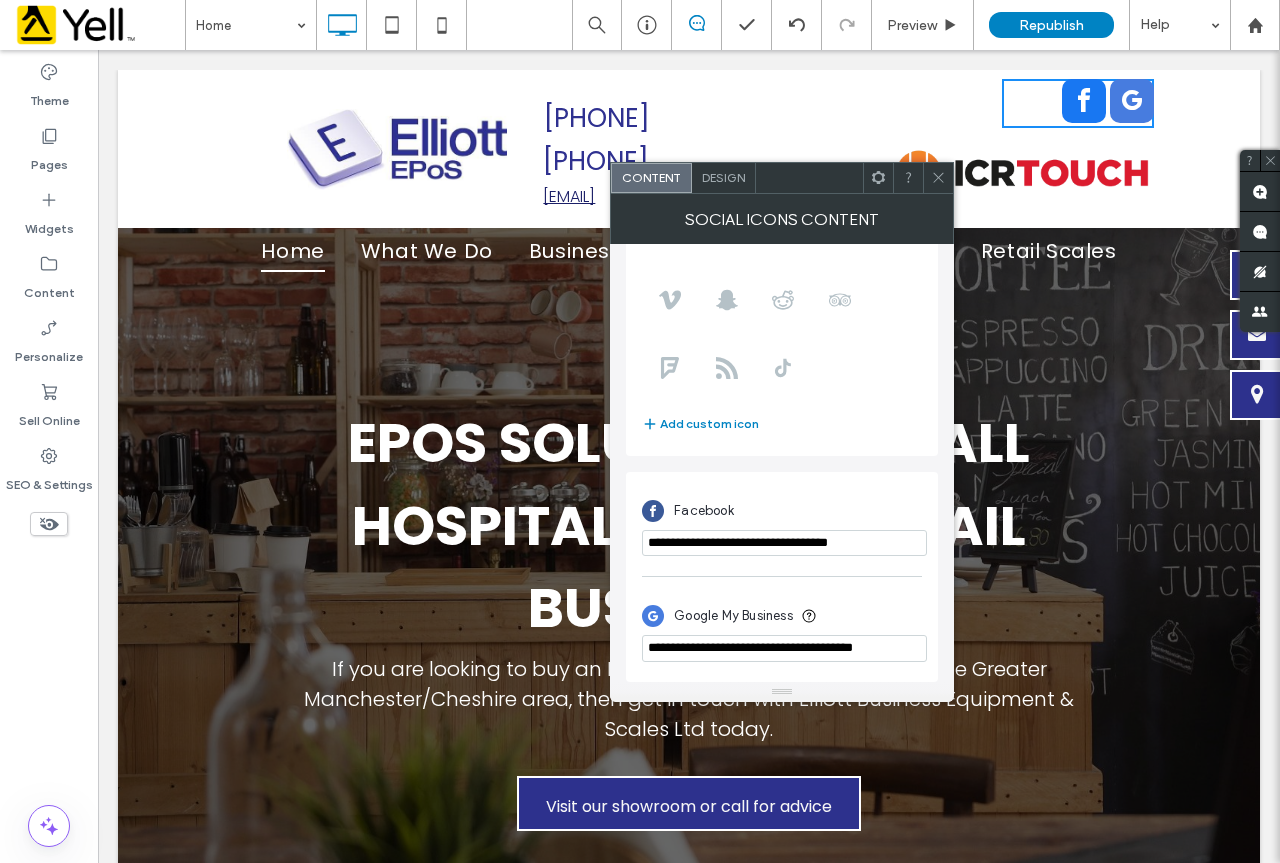 type on "**********" 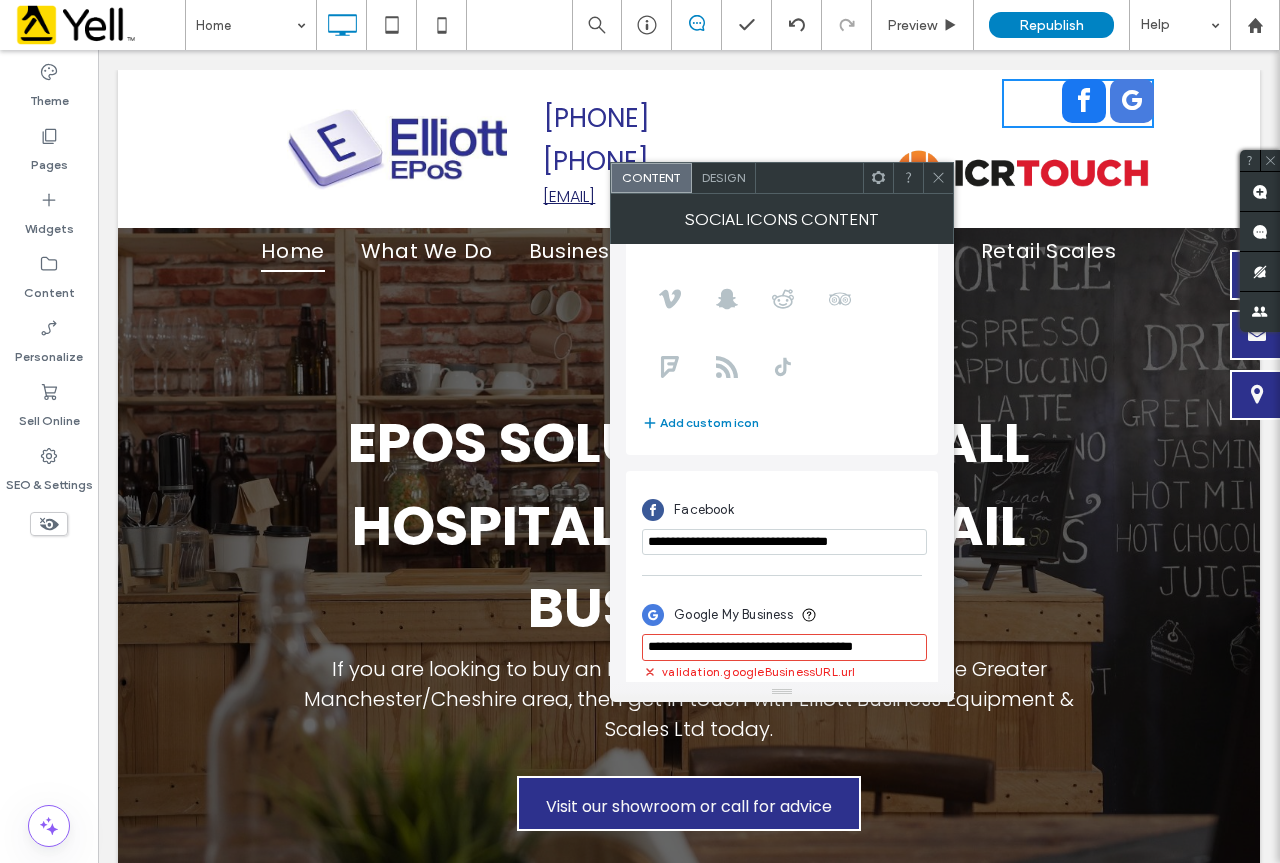 click 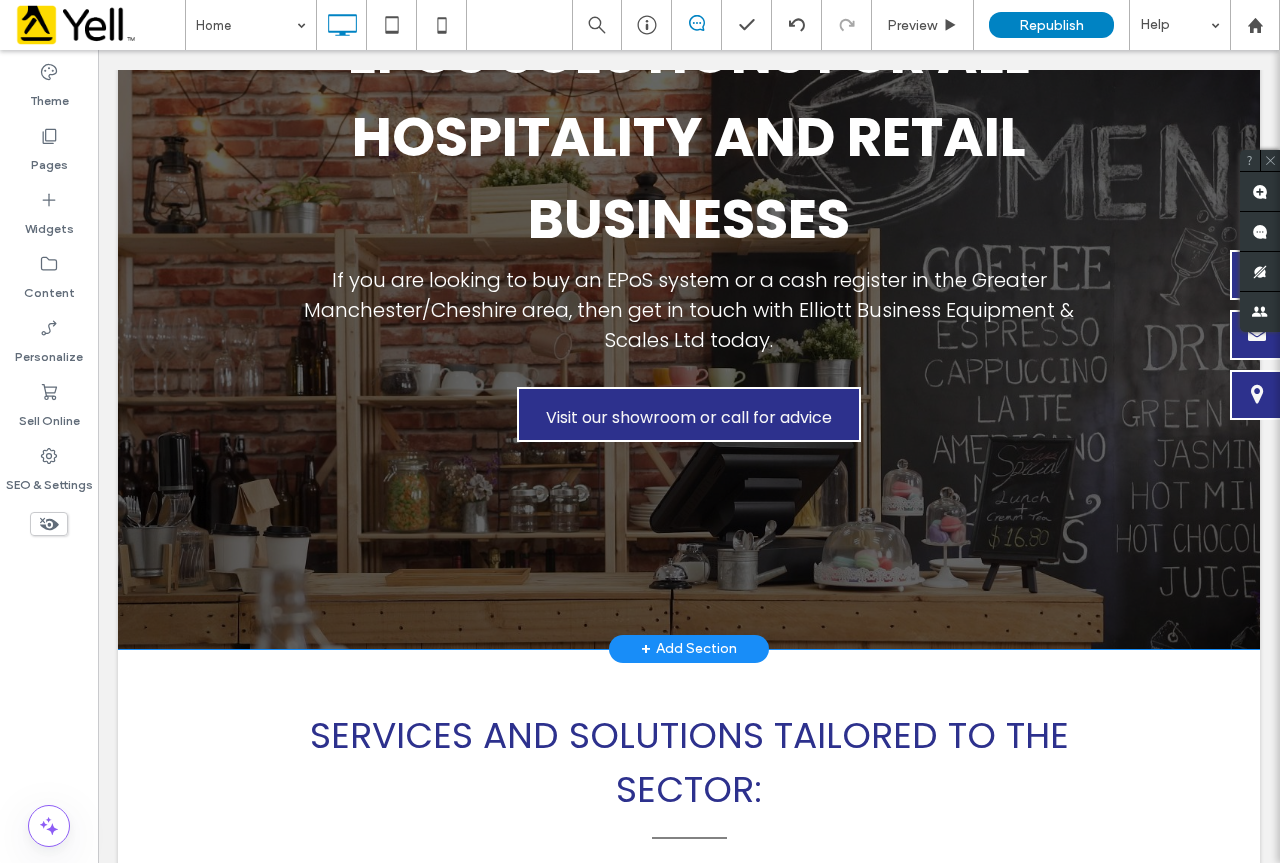 scroll, scrollTop: 400, scrollLeft: 0, axis: vertical 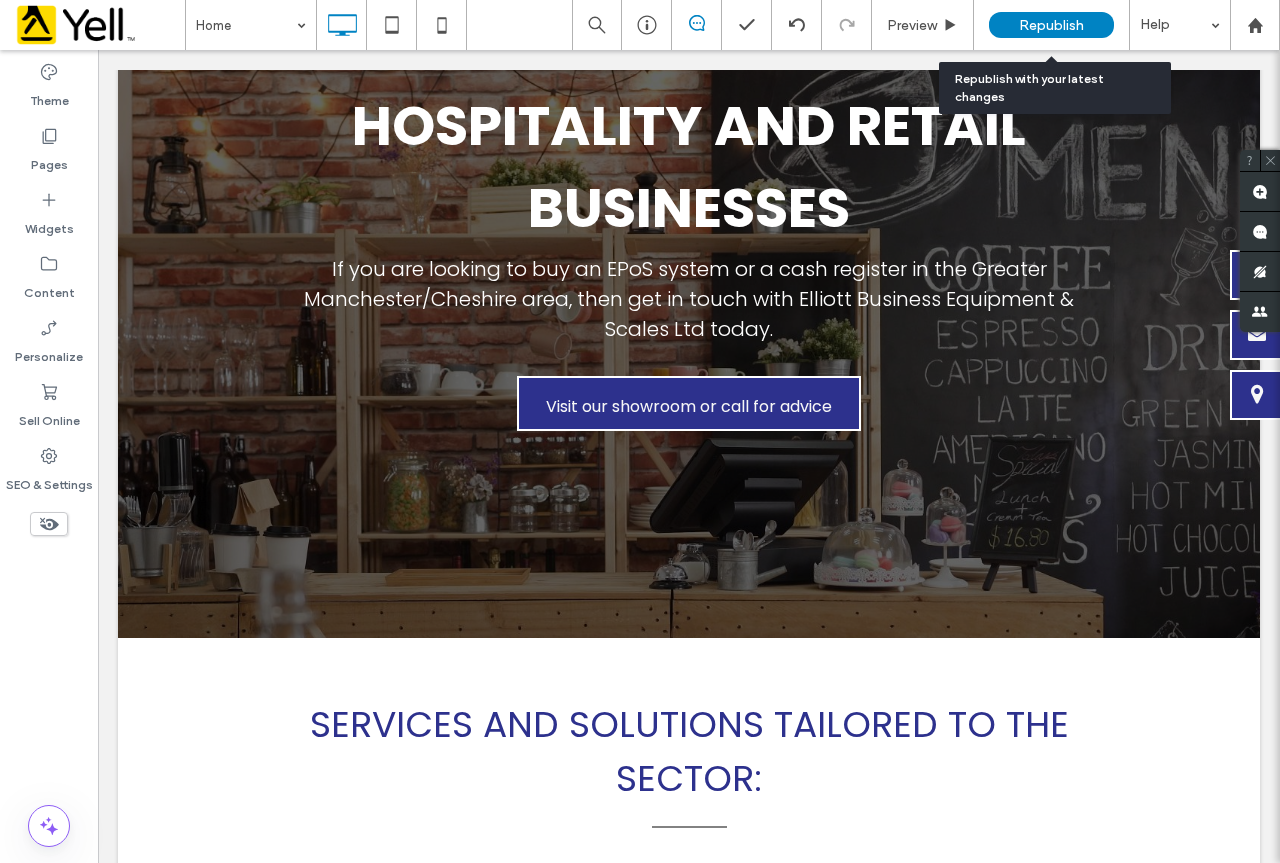 click on "Republish" at bounding box center (1051, 25) 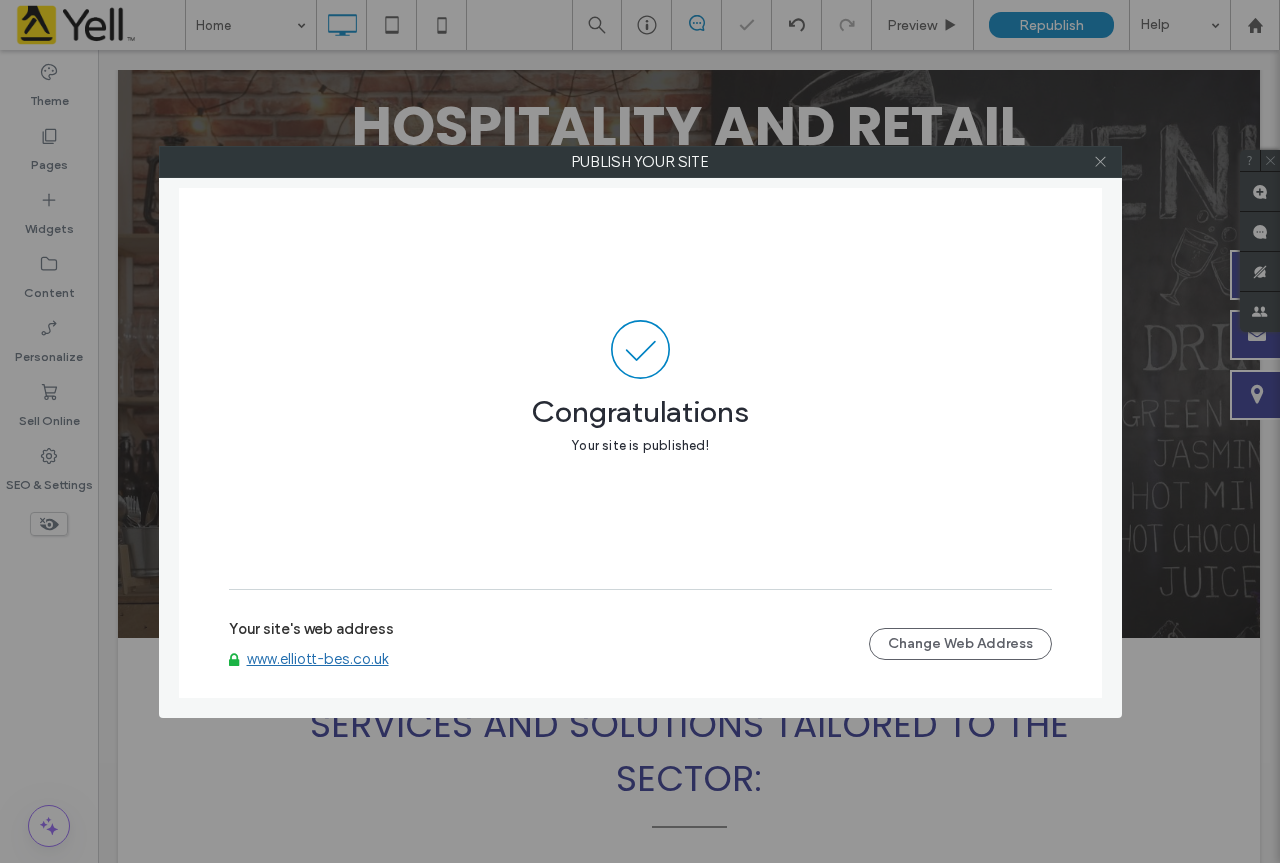 click 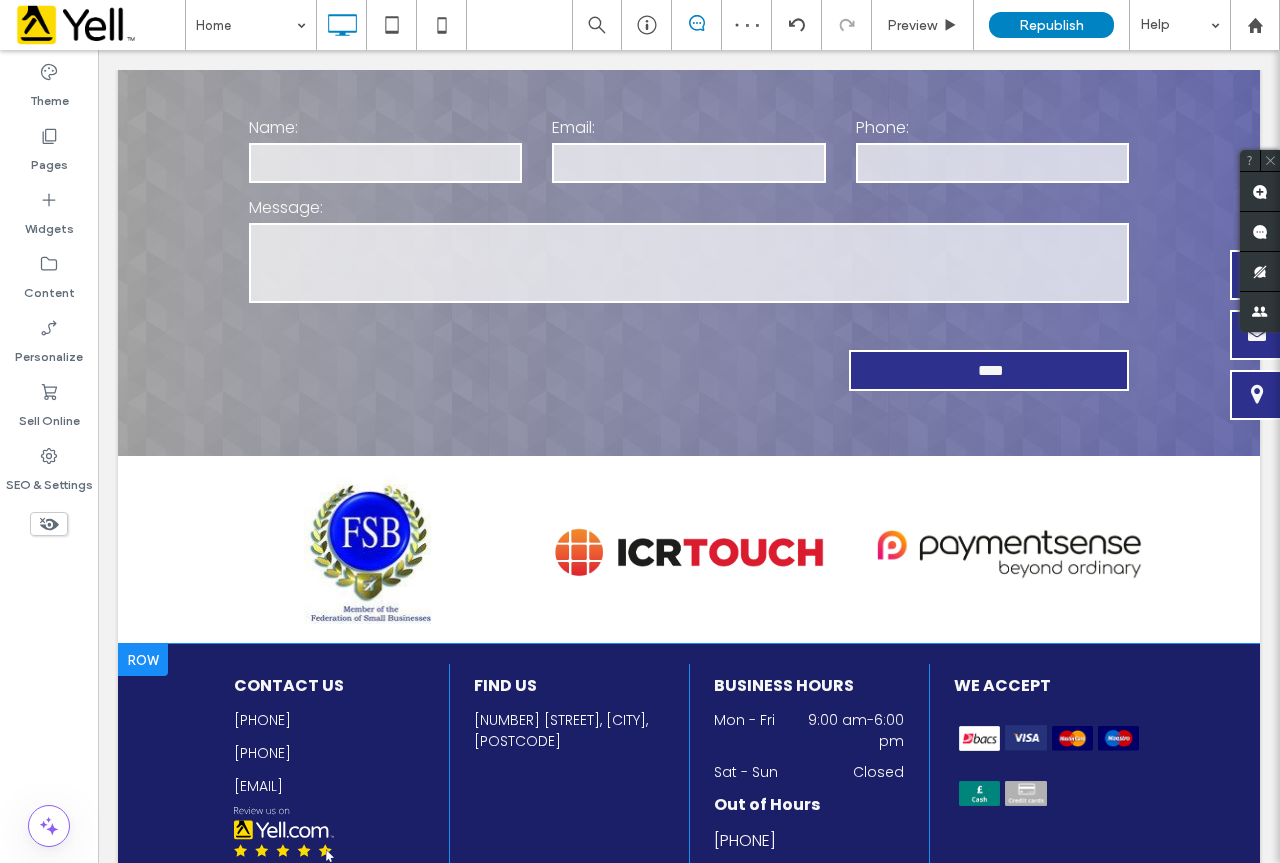scroll, scrollTop: 4000, scrollLeft: 0, axis: vertical 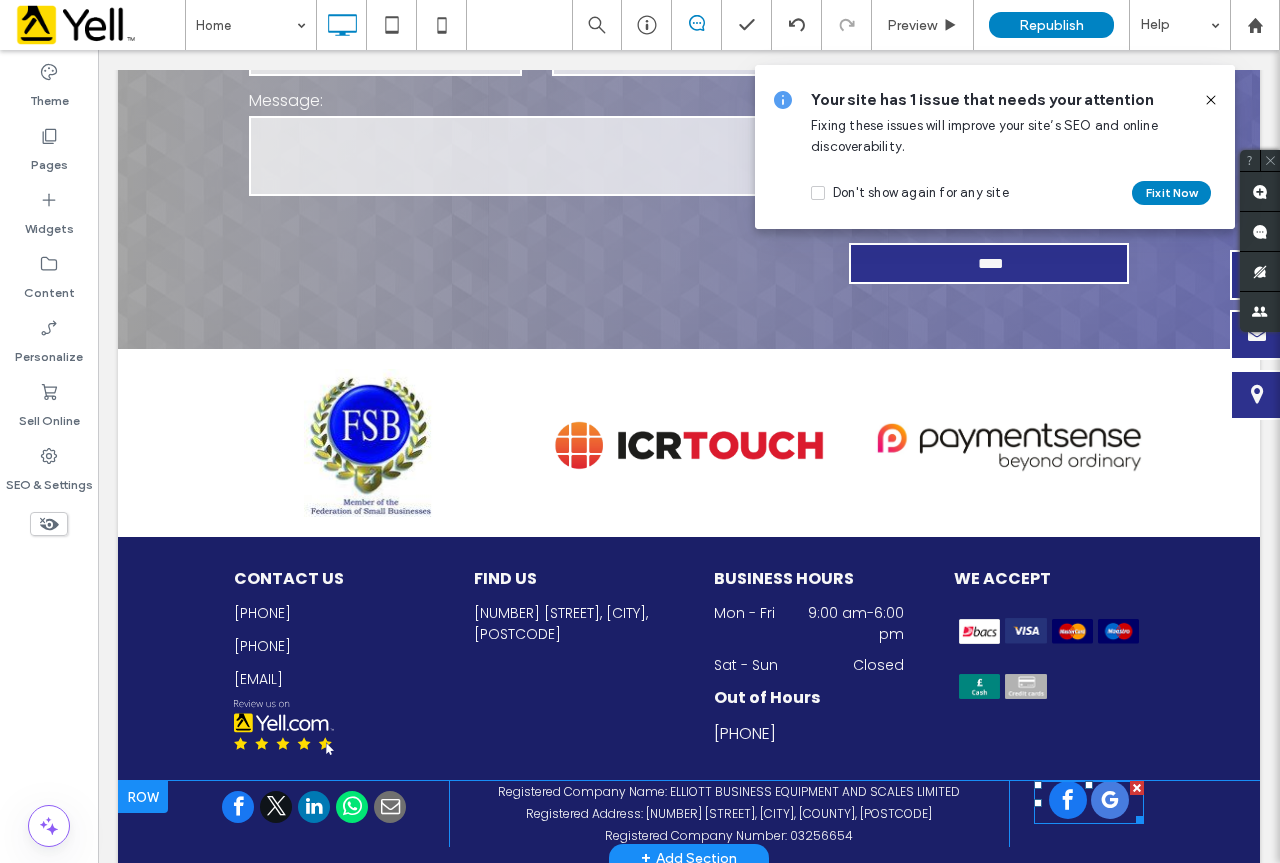 click at bounding box center (1110, 800) 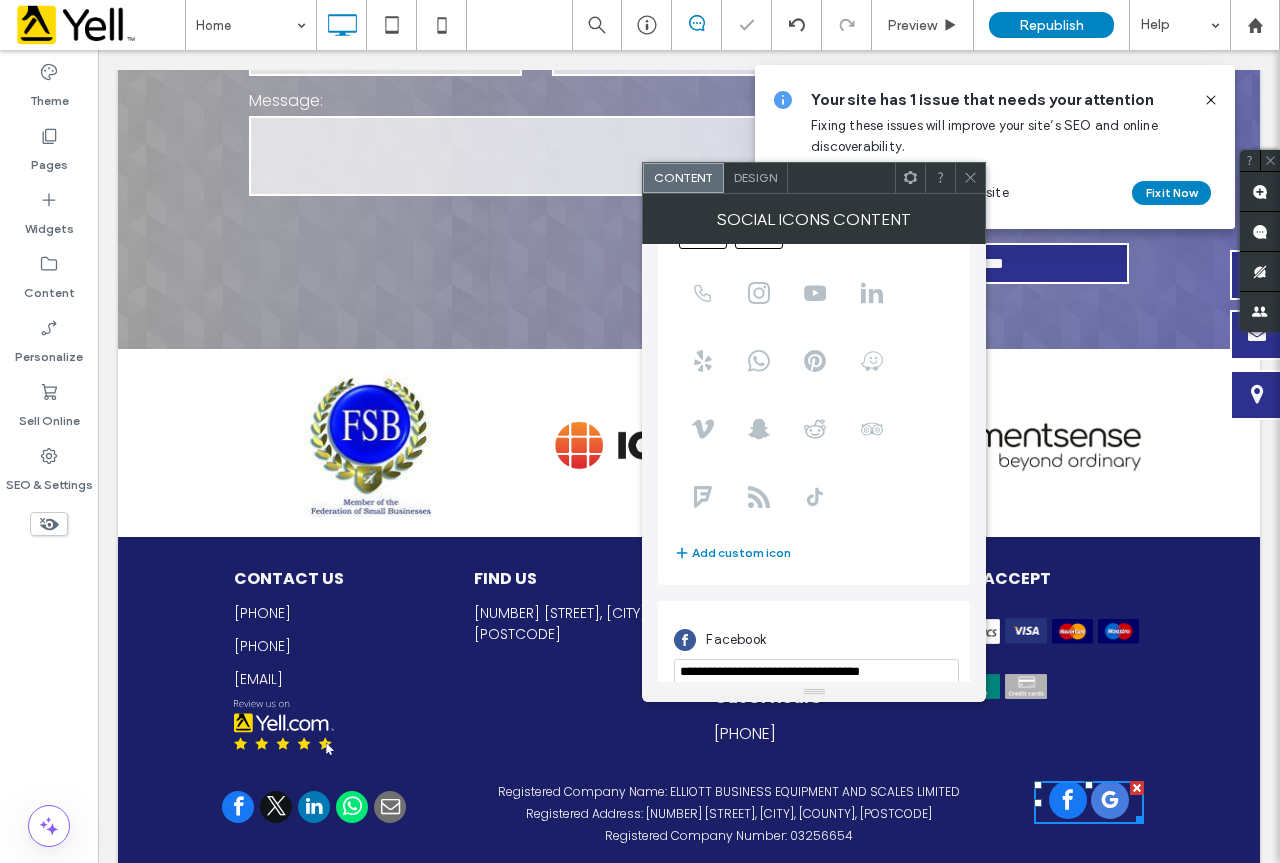 scroll, scrollTop: 243, scrollLeft: 0, axis: vertical 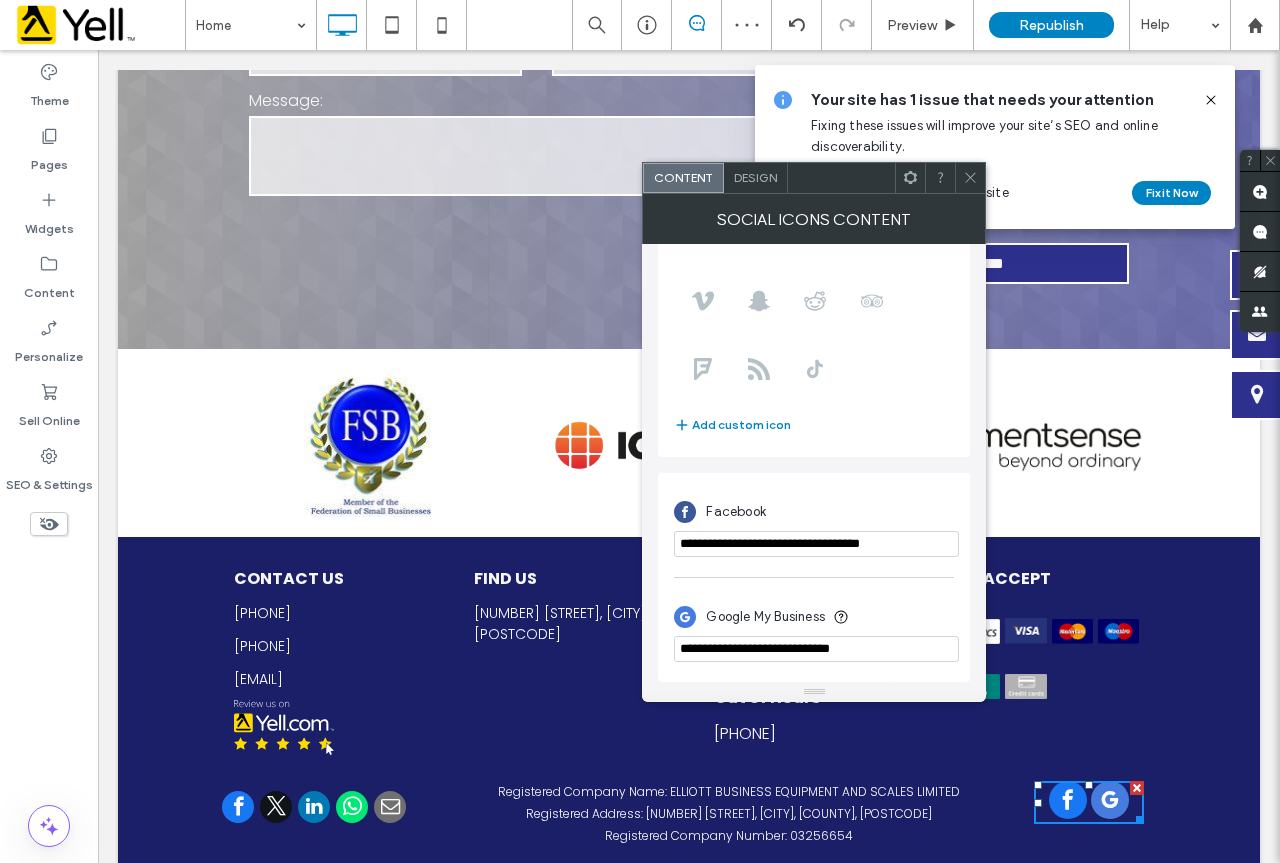 drag, startPoint x: 921, startPoint y: 650, endPoint x: 456, endPoint y: 581, distance: 470.0915 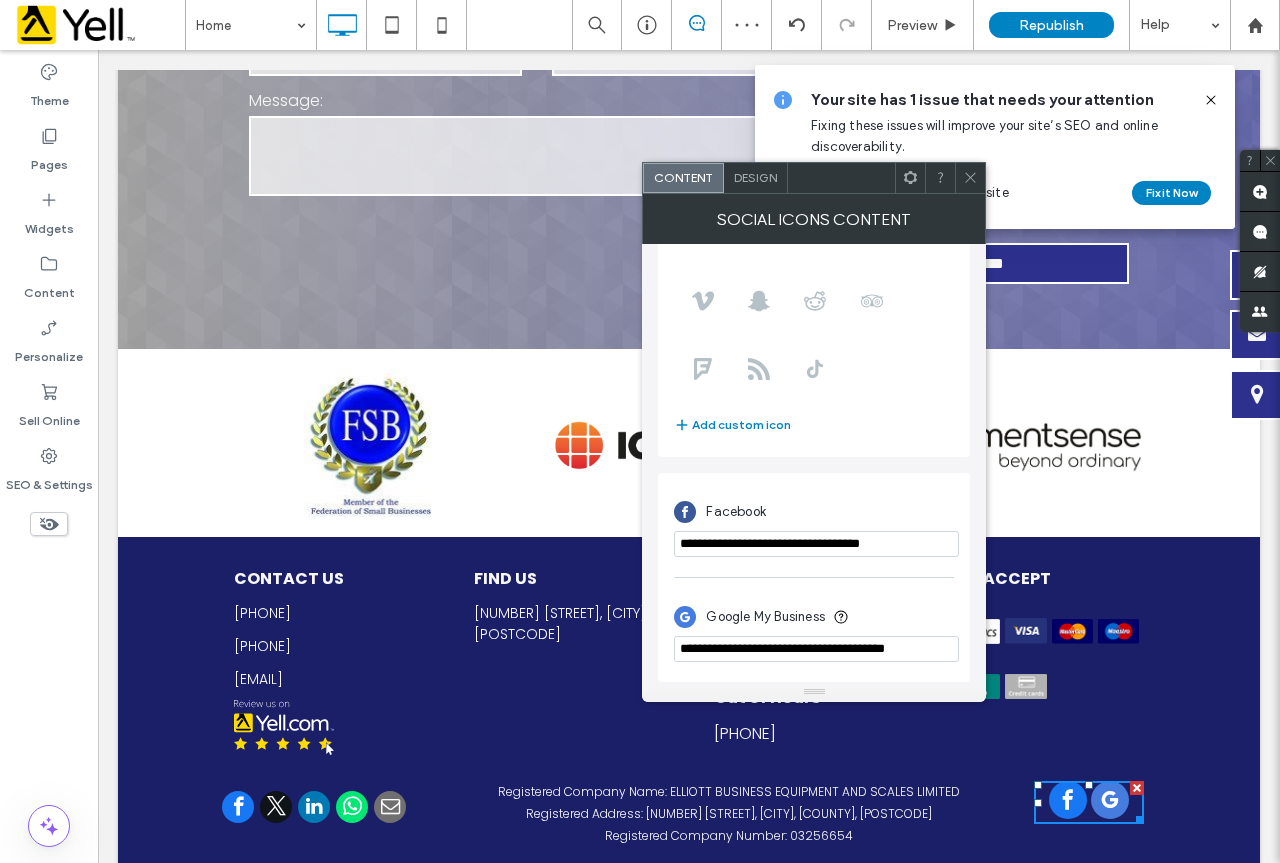 scroll, scrollTop: 0, scrollLeft: 9, axis: horizontal 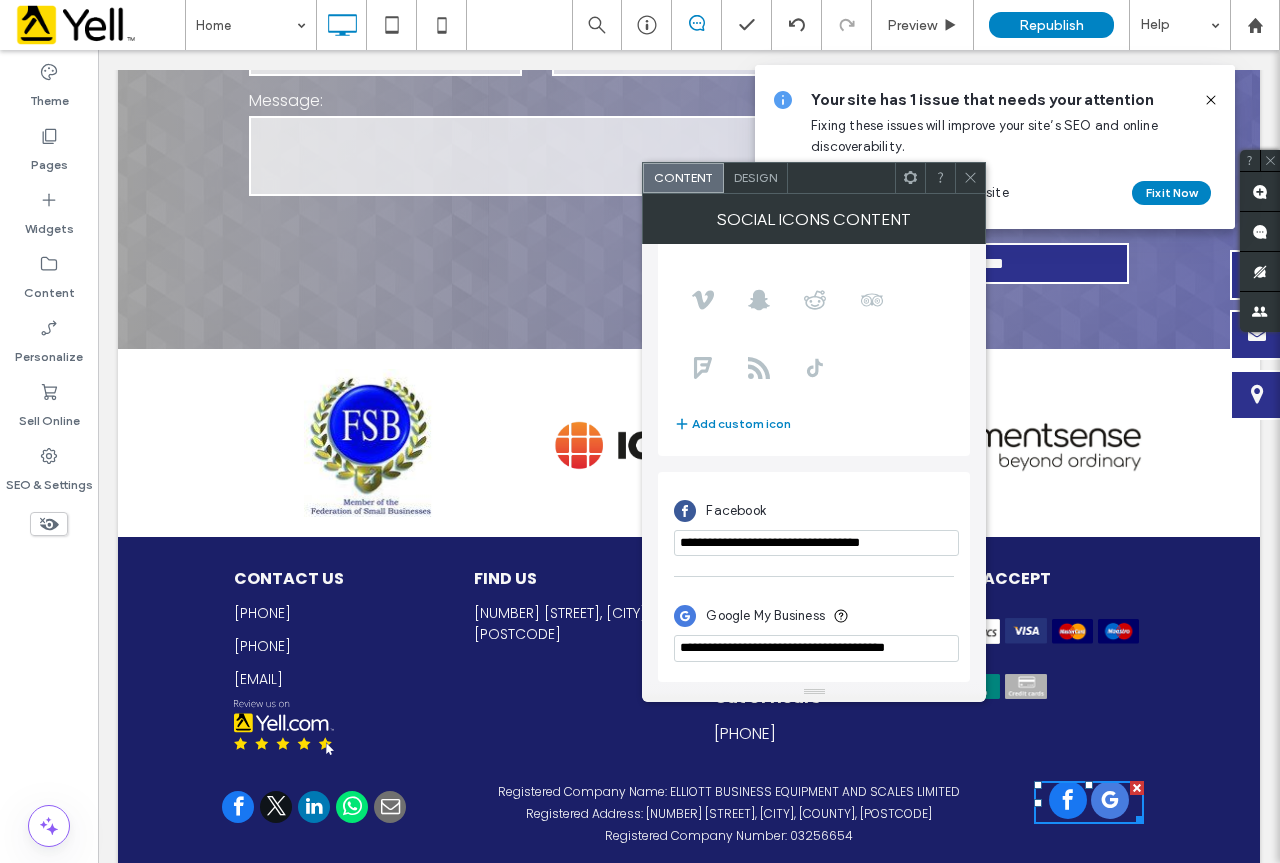 type on "**********" 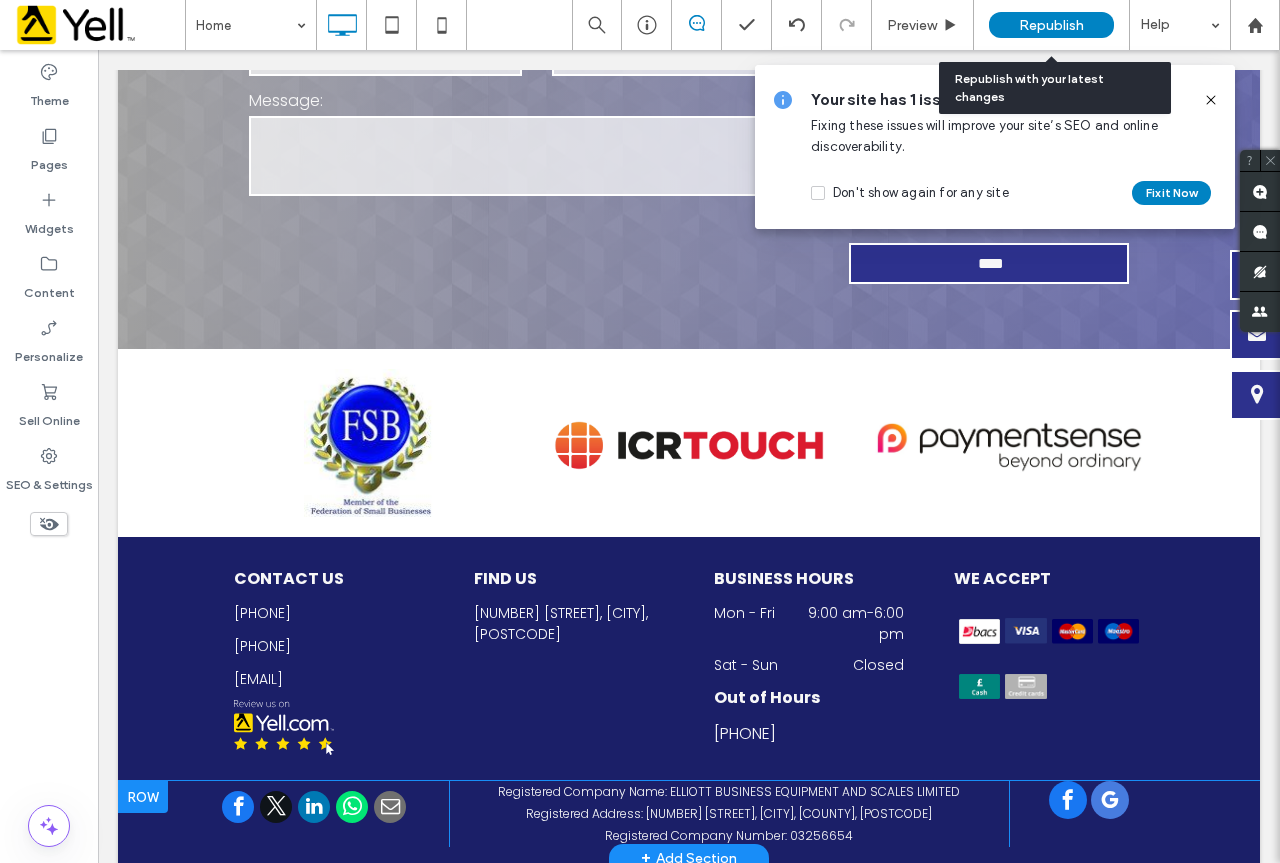 click on "Republish" at bounding box center (1051, 25) 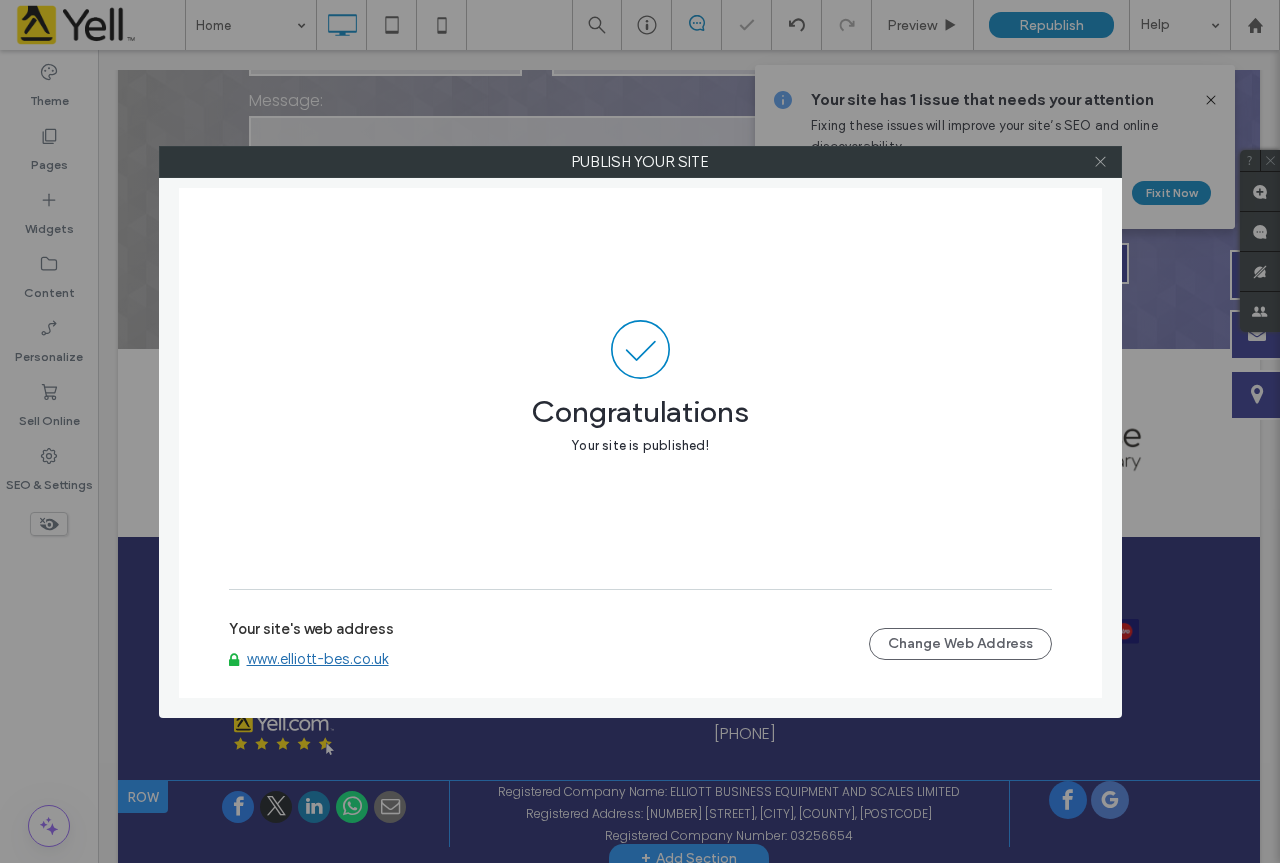 click 